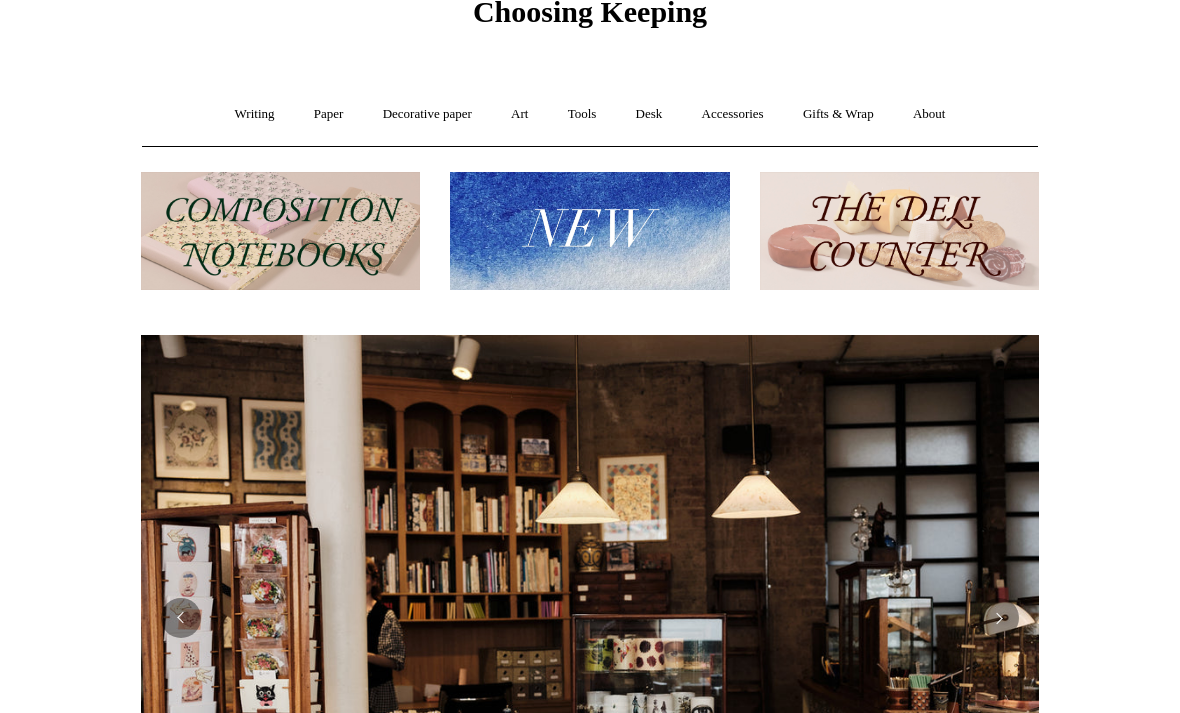 scroll, scrollTop: 91, scrollLeft: 0, axis: vertical 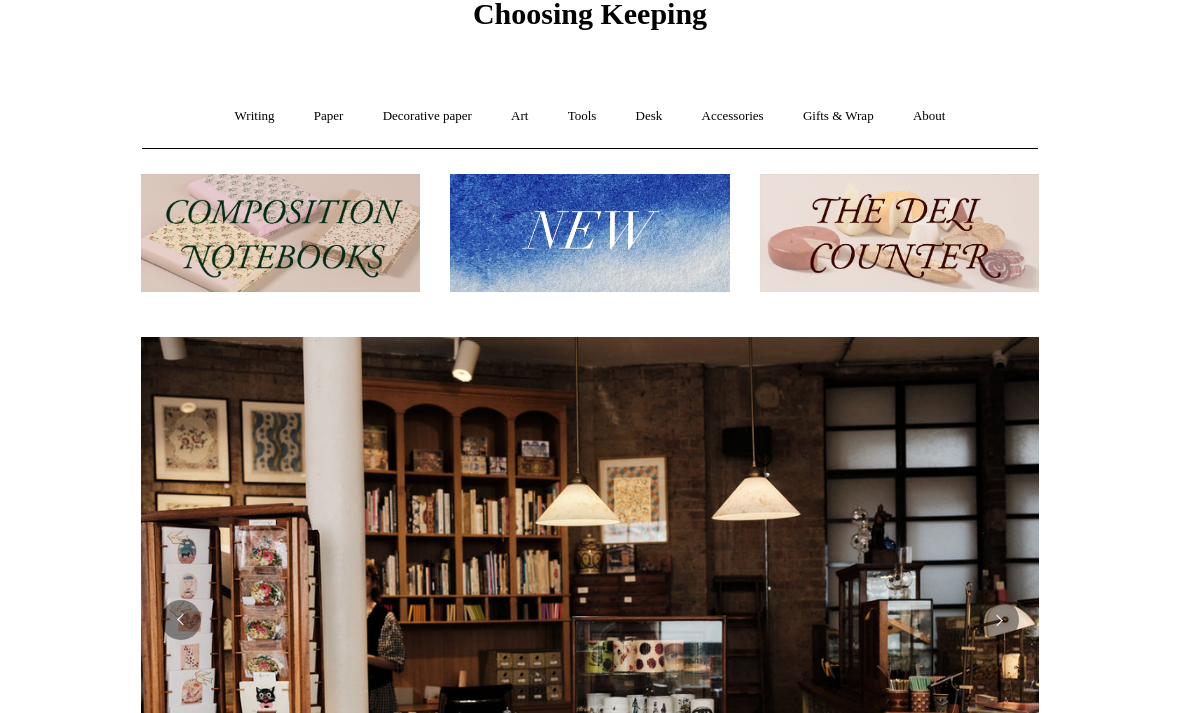 click at bounding box center [899, 233] 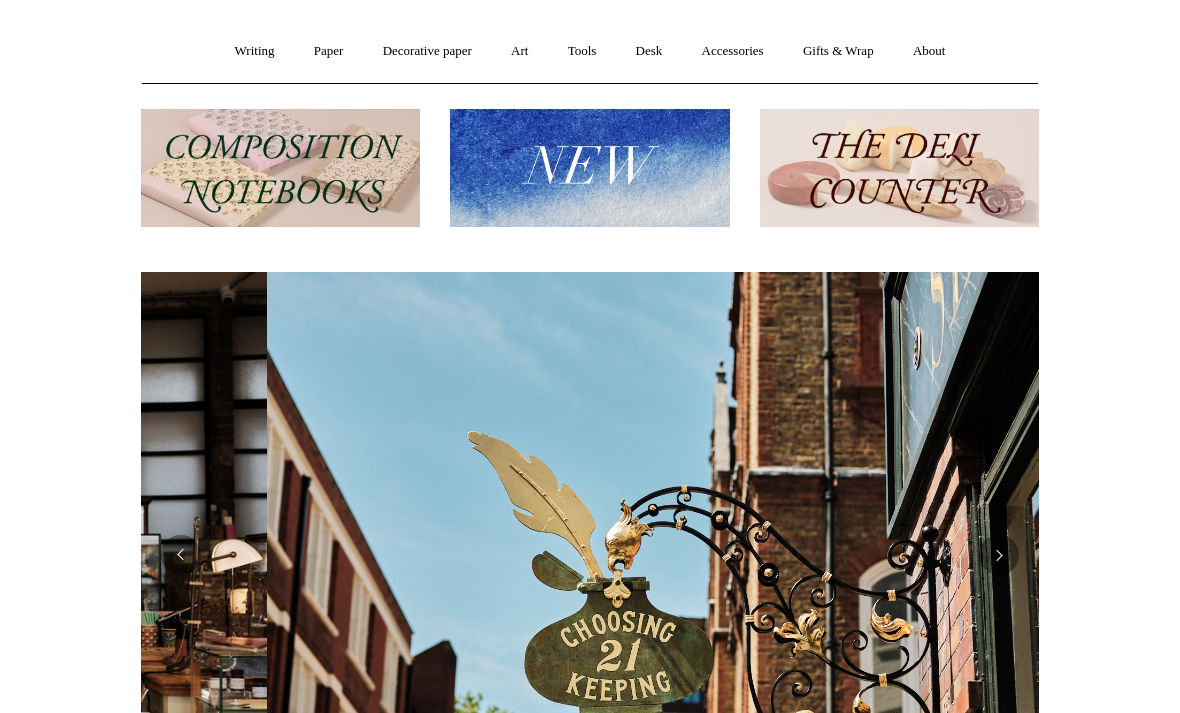 scroll, scrollTop: 0, scrollLeft: 898, axis: horizontal 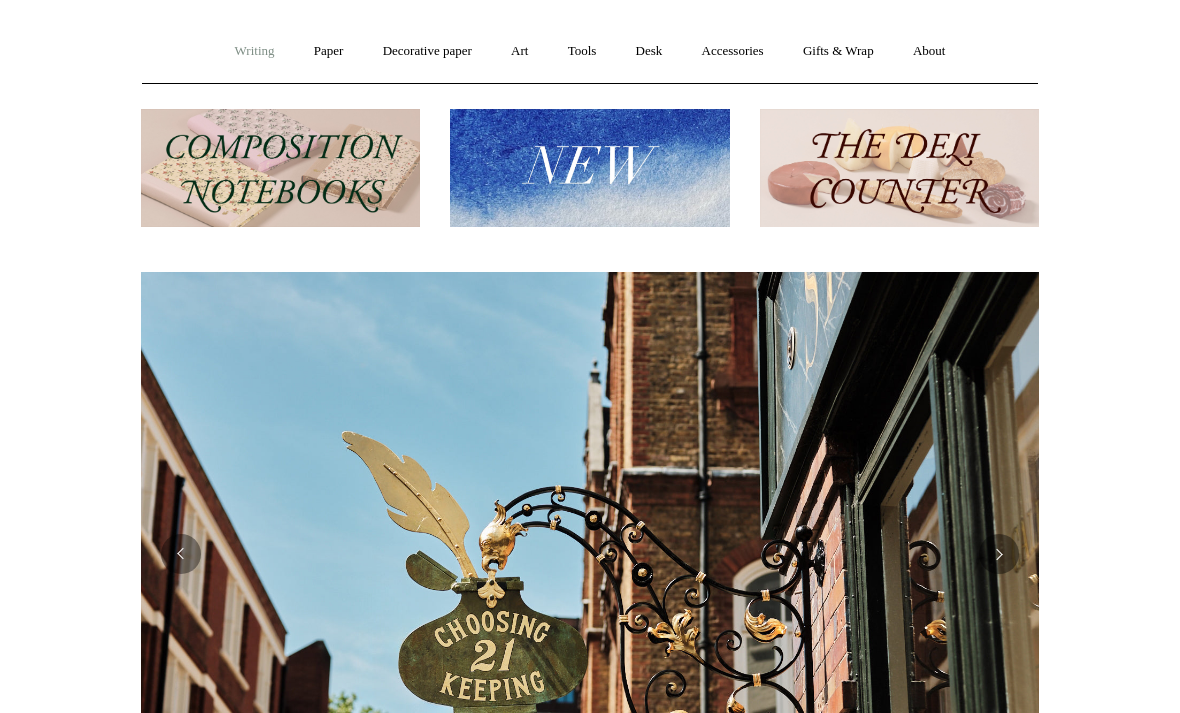 click on "Writing +" at bounding box center [255, 51] 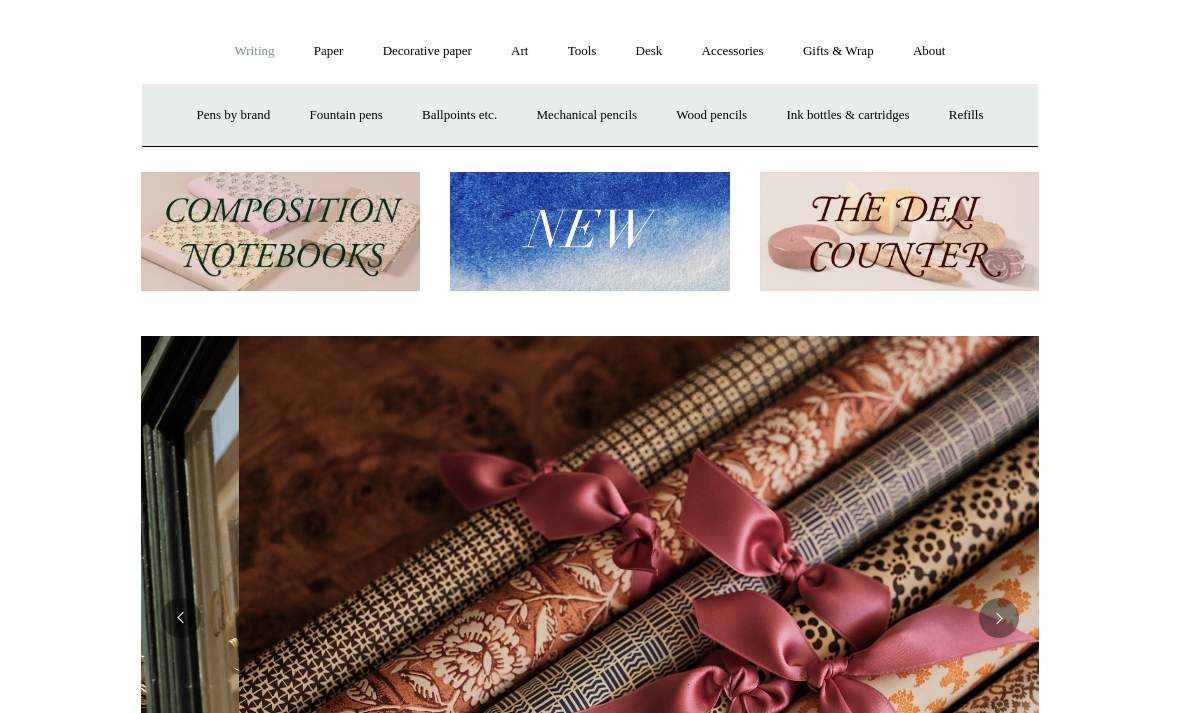 scroll, scrollTop: 0, scrollLeft: 1796, axis: horizontal 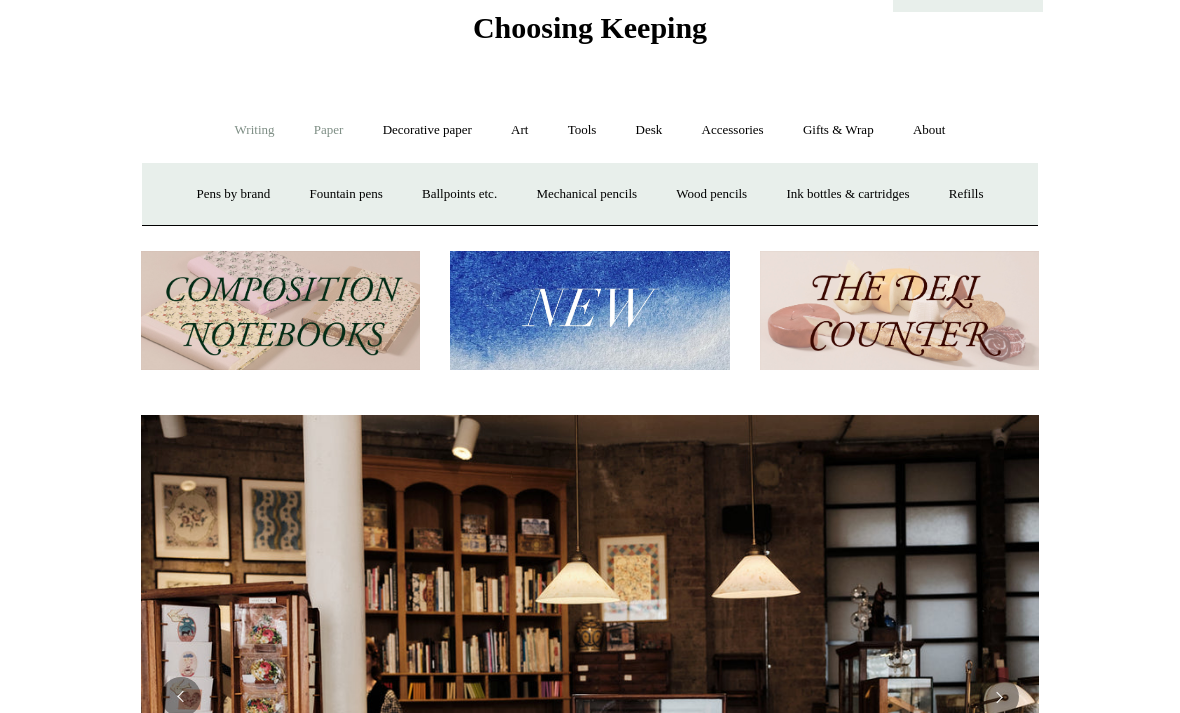 click on "Paper +" at bounding box center (329, 130) 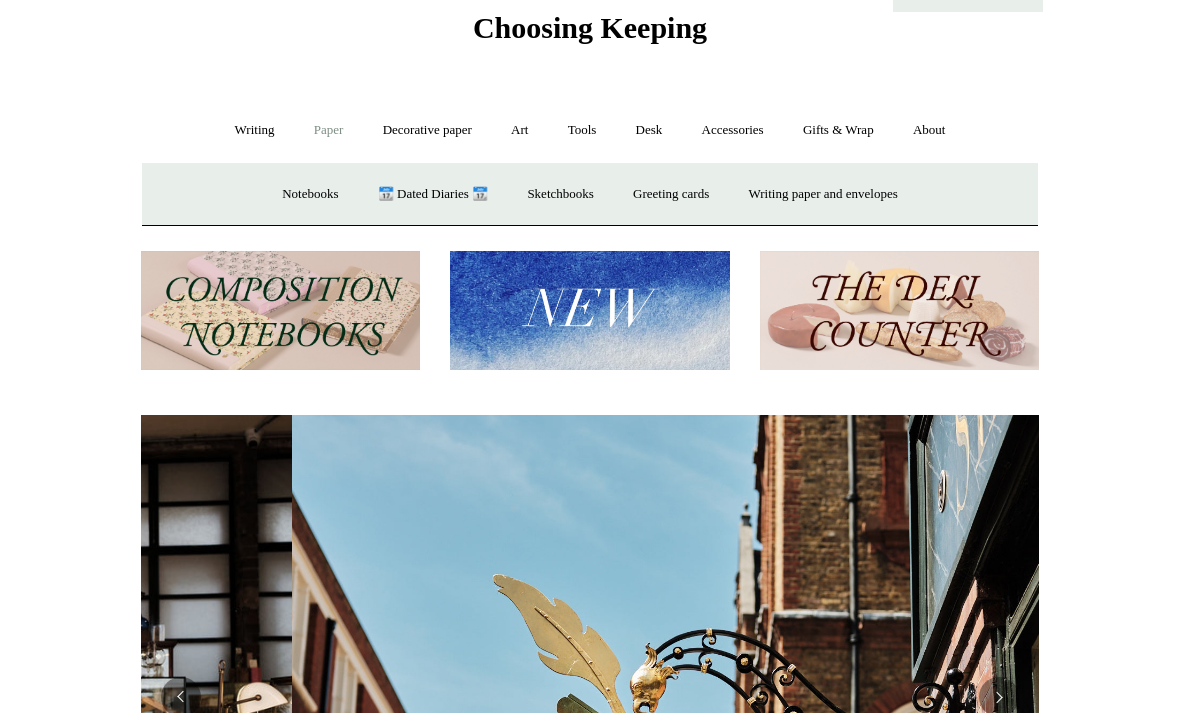 scroll, scrollTop: 0, scrollLeft: 898, axis: horizontal 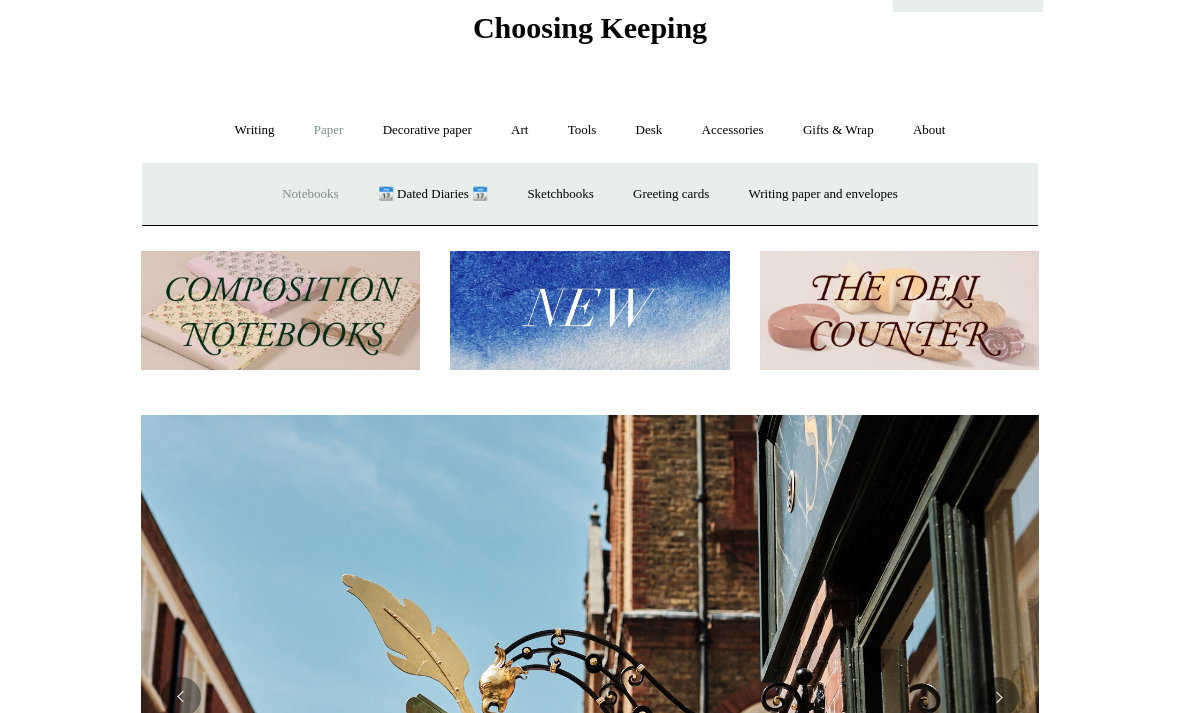 click on "Notebooks +" at bounding box center [310, 194] 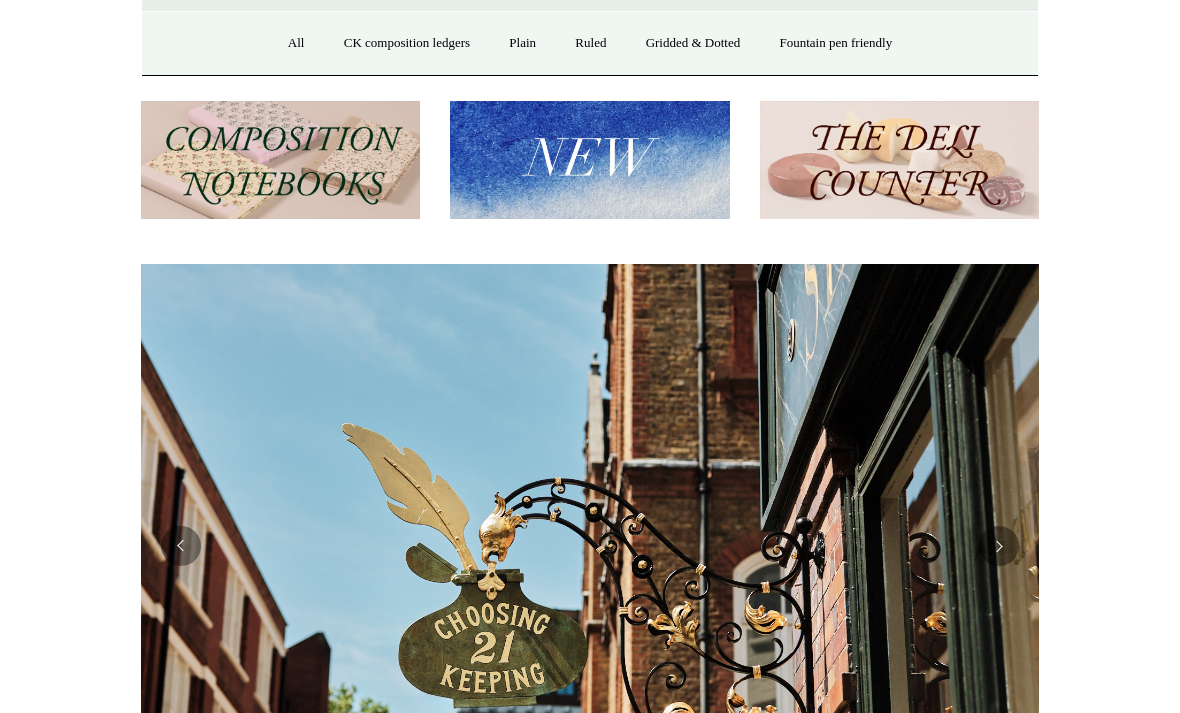 scroll, scrollTop: 408, scrollLeft: 0, axis: vertical 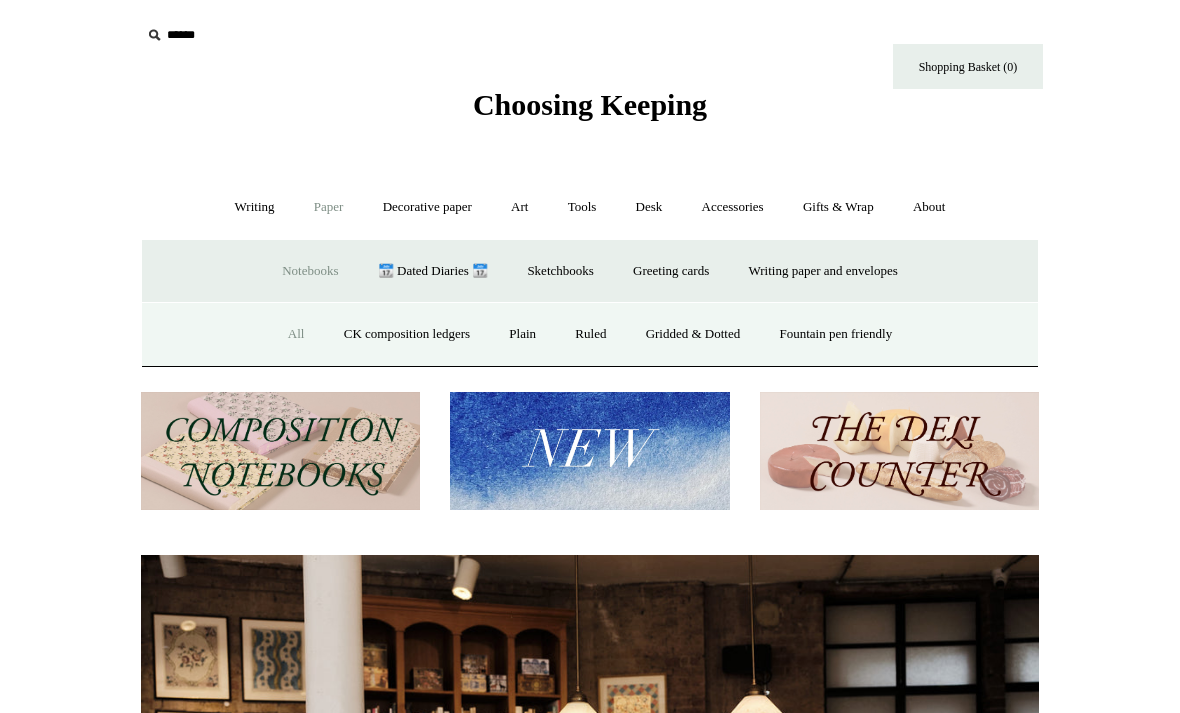 click on "All" at bounding box center [296, 334] 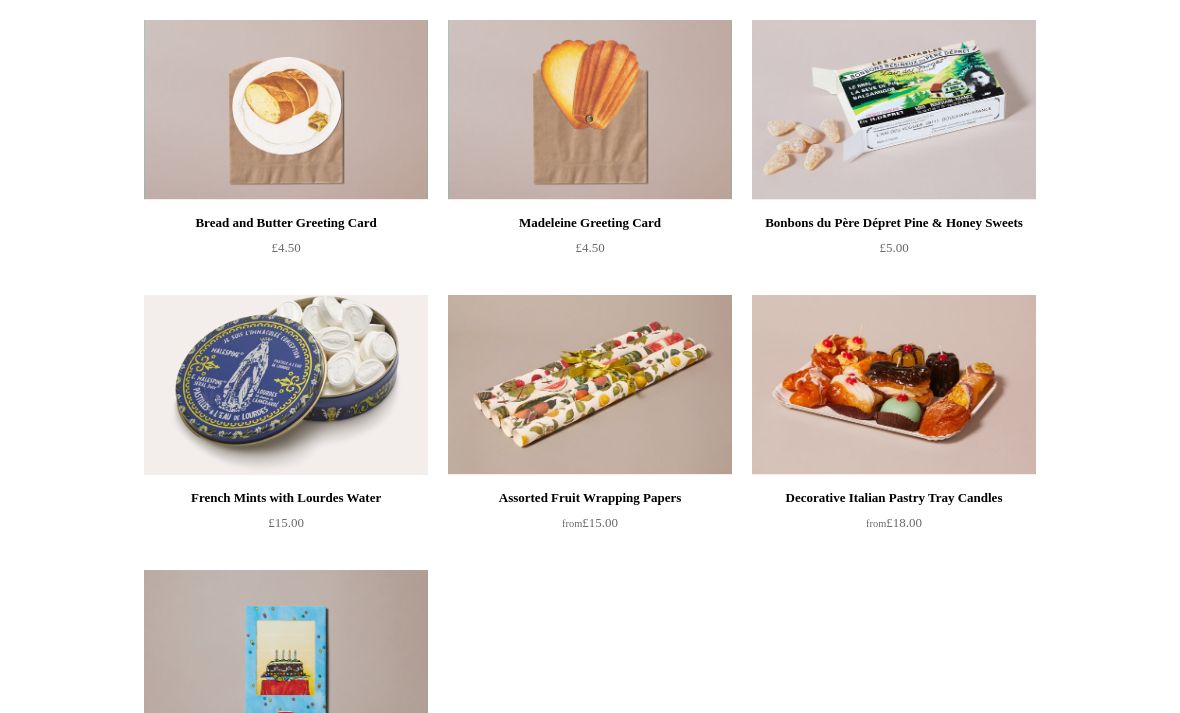 scroll, scrollTop: 1616, scrollLeft: 0, axis: vertical 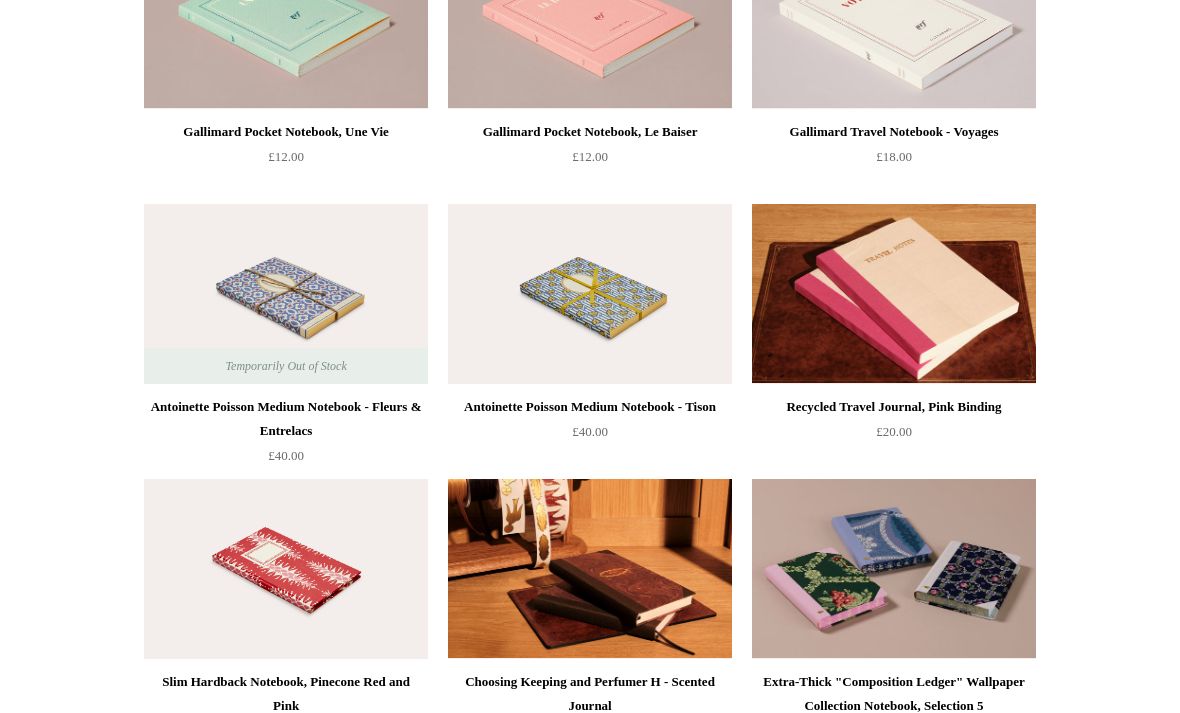 click on "Antoinette Poisson Medium Notebook - Tison" at bounding box center [590, 408] 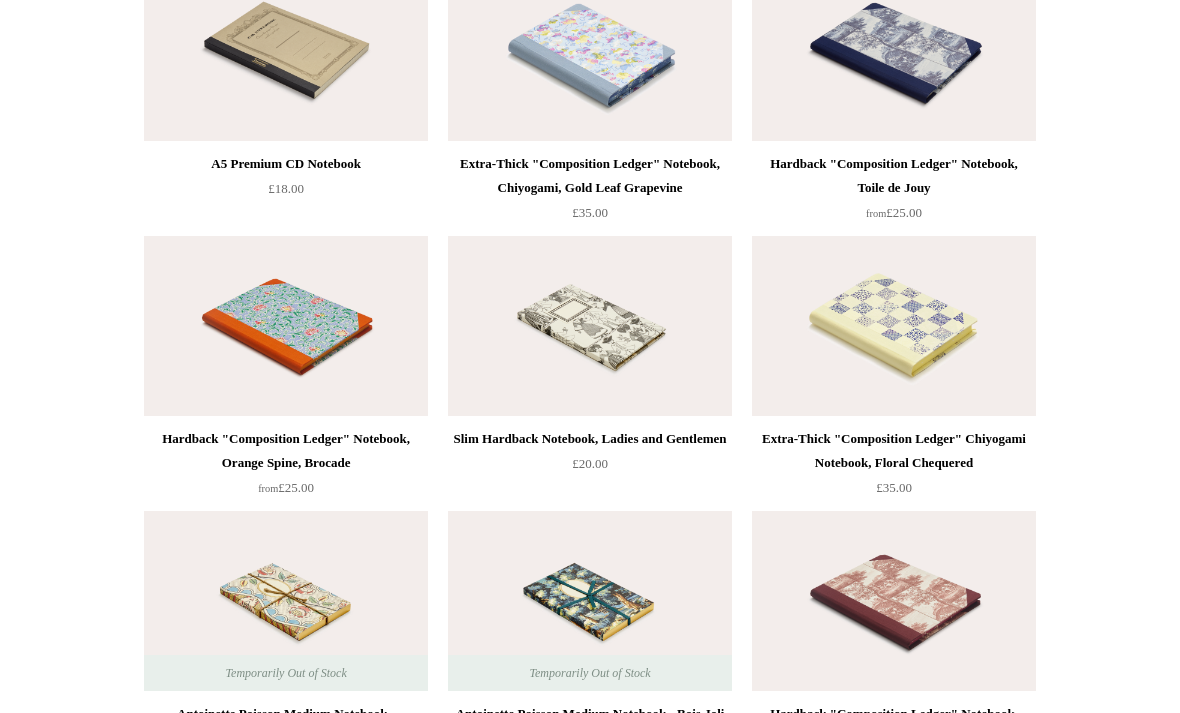 scroll, scrollTop: 9372, scrollLeft: 0, axis: vertical 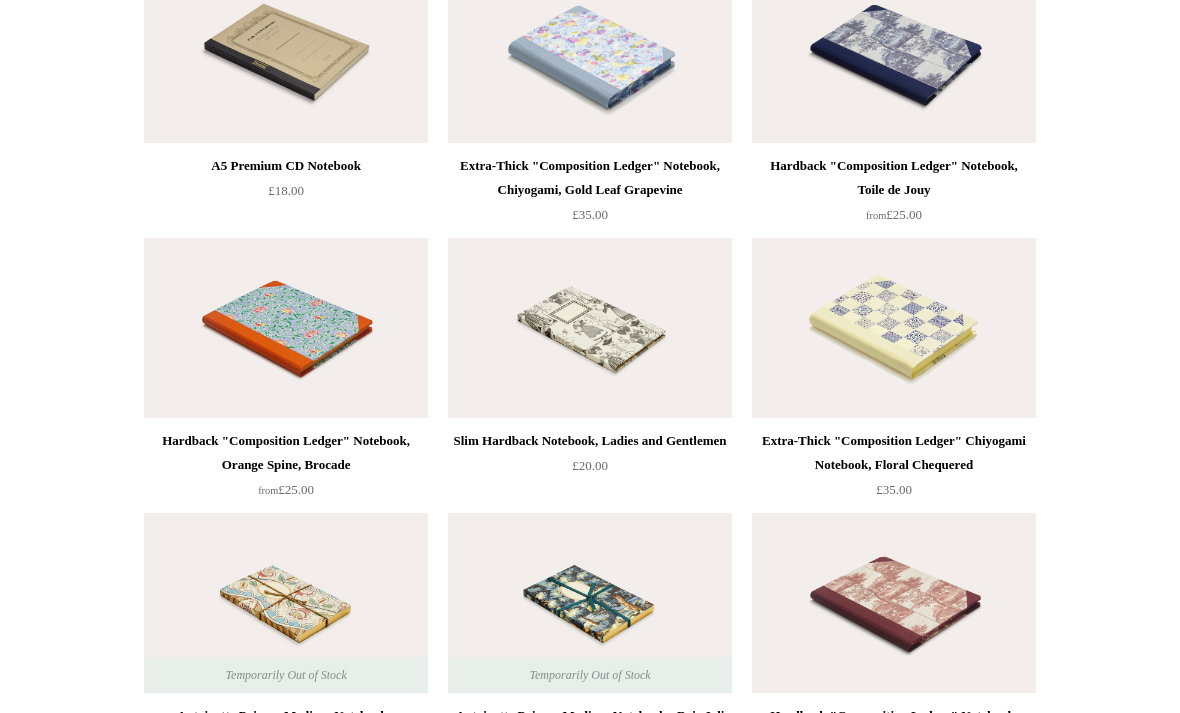 click on "Extra-Thick "Composition Ledger" Chiyogami Notebook, Floral Chequered" at bounding box center [894, 453] 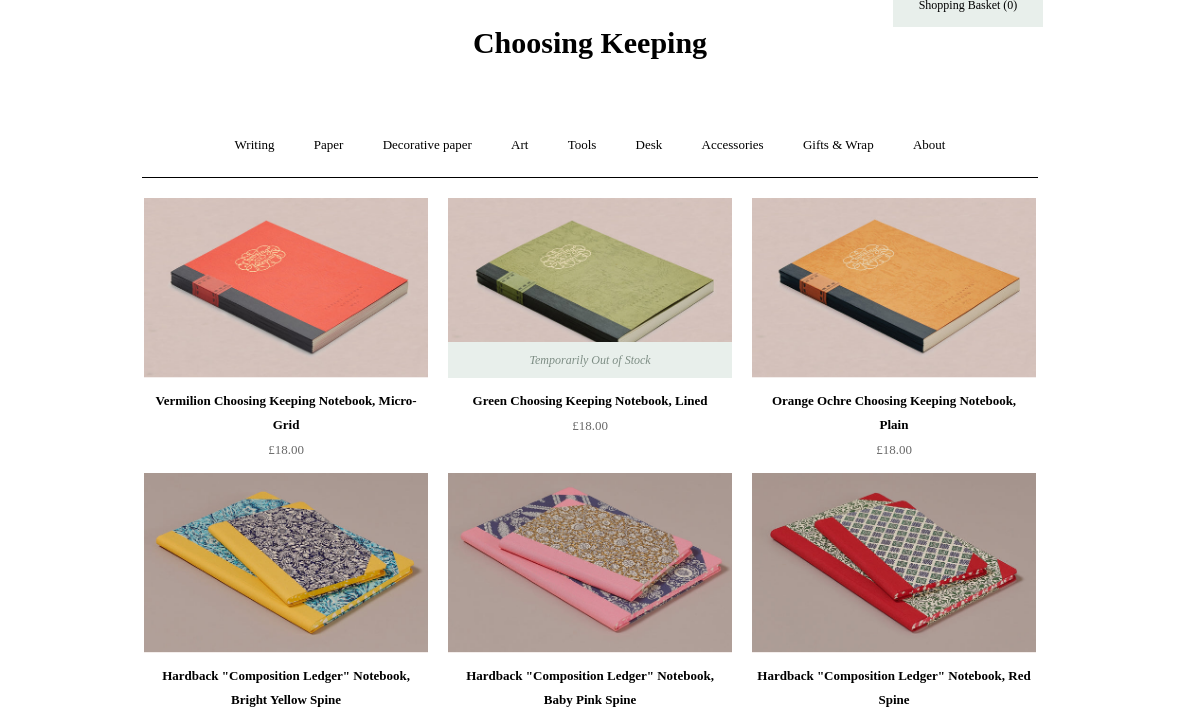 scroll, scrollTop: 0, scrollLeft: 0, axis: both 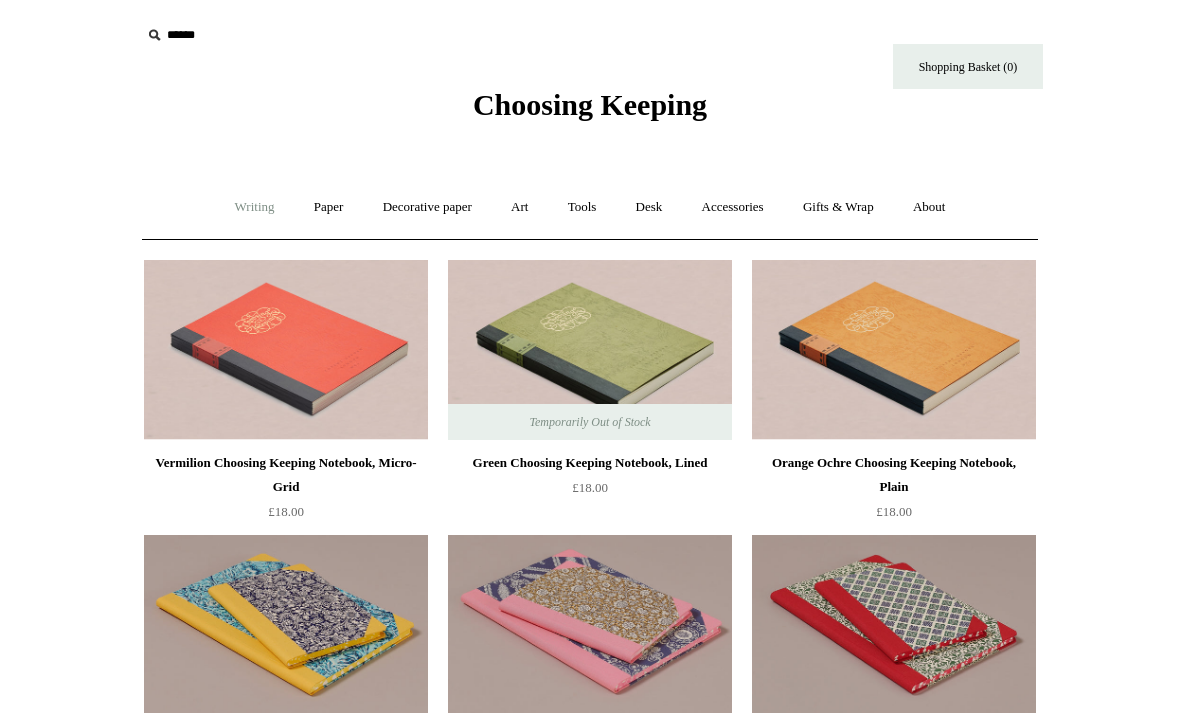 click on "Writing +" at bounding box center (255, 207) 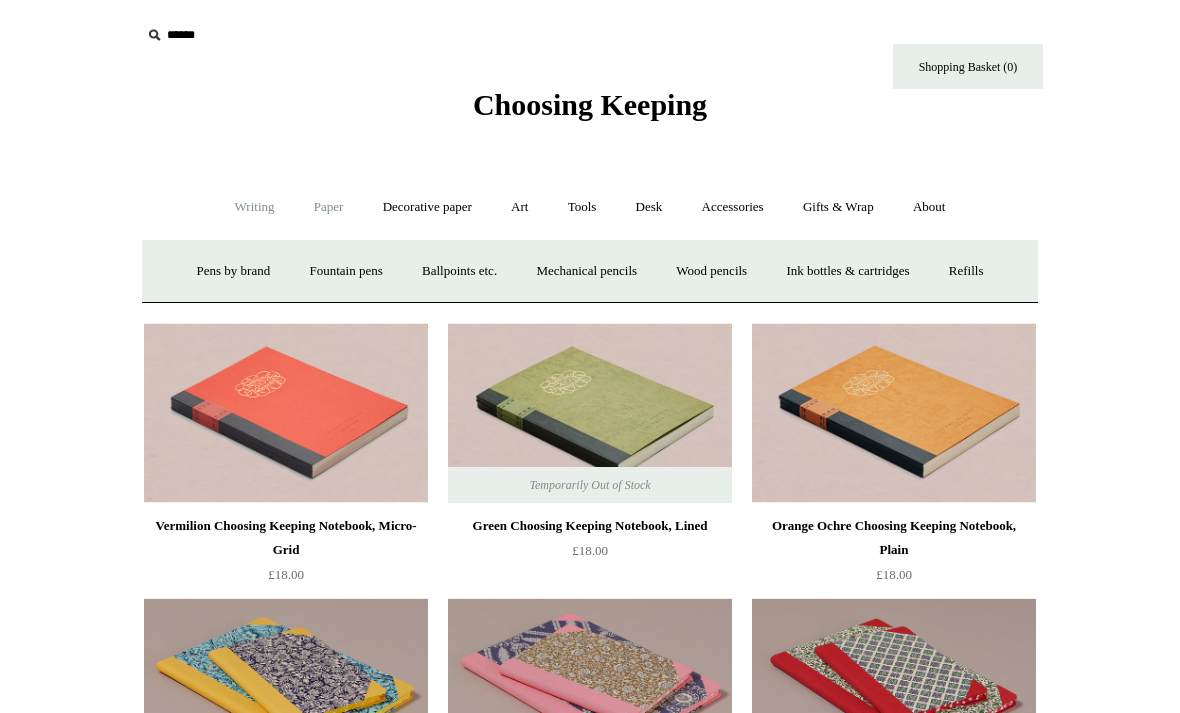 click on "Paper +" at bounding box center (329, 207) 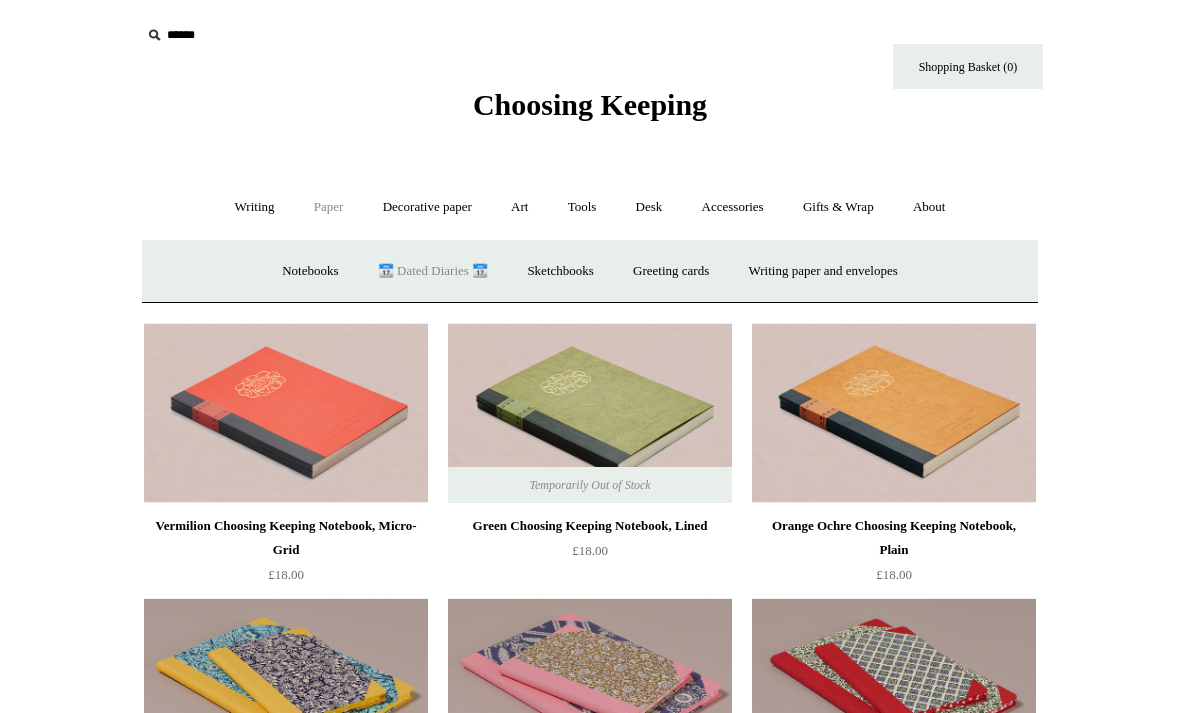 click on "📆 Dated Diaries 📆" at bounding box center (433, 271) 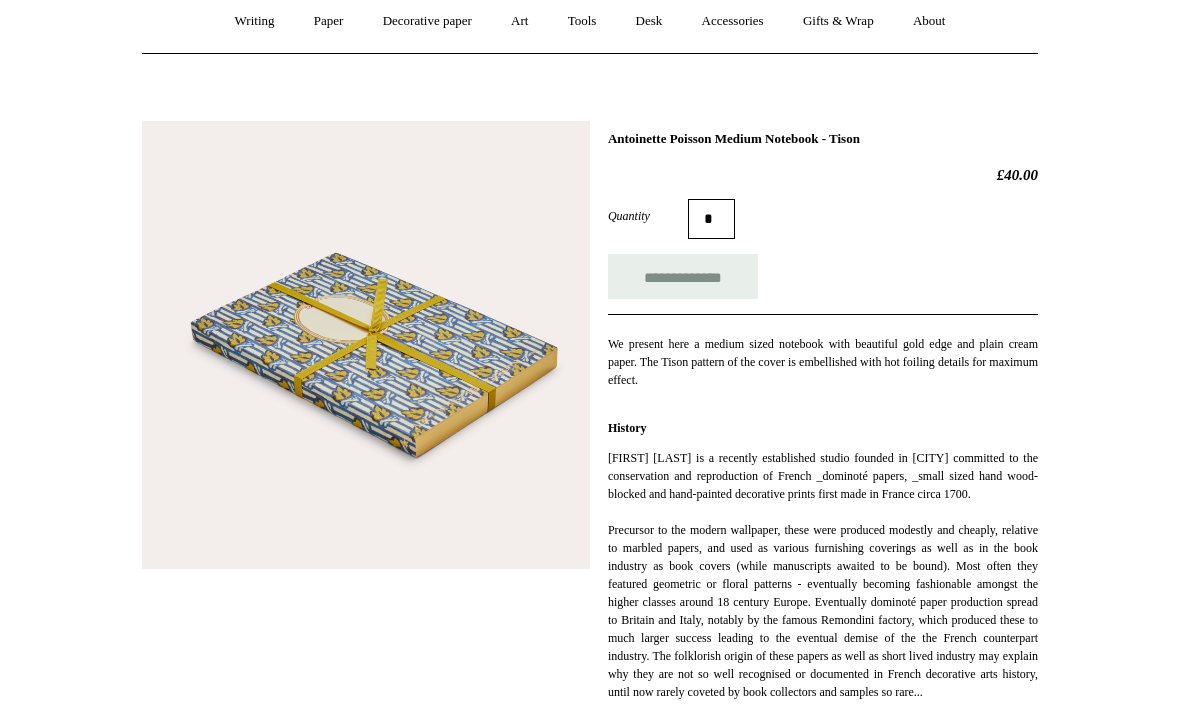scroll, scrollTop: 185, scrollLeft: 0, axis: vertical 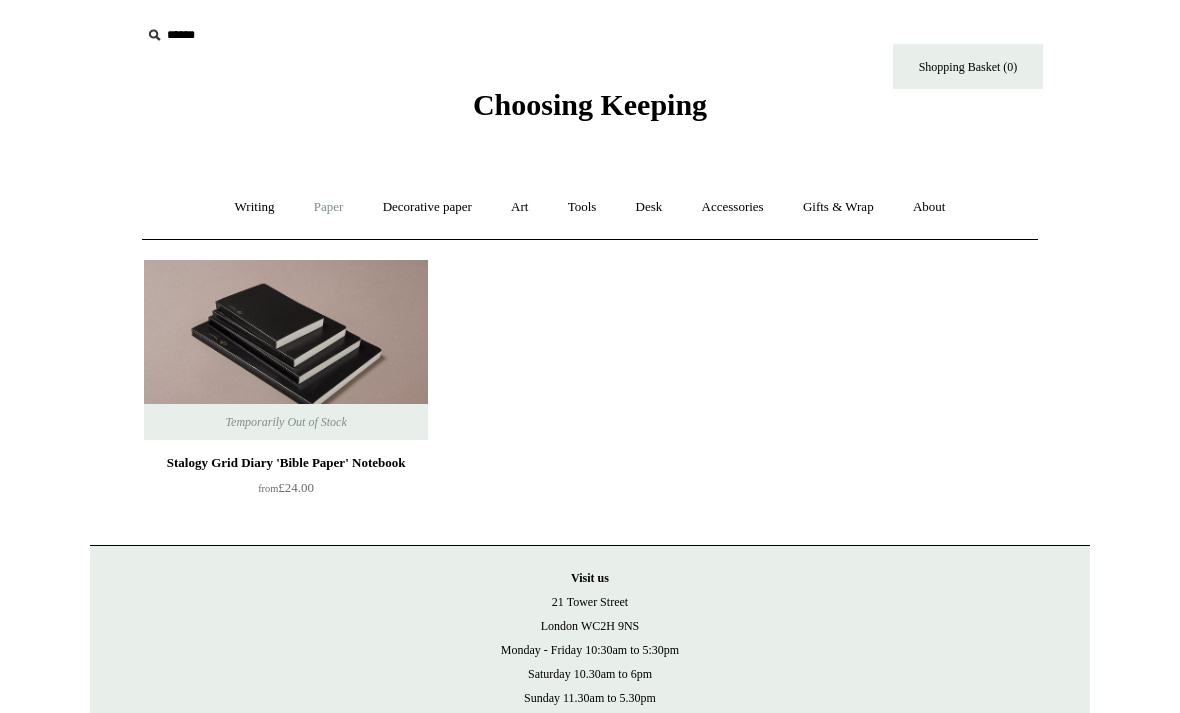 click on "Paper +" at bounding box center (329, 207) 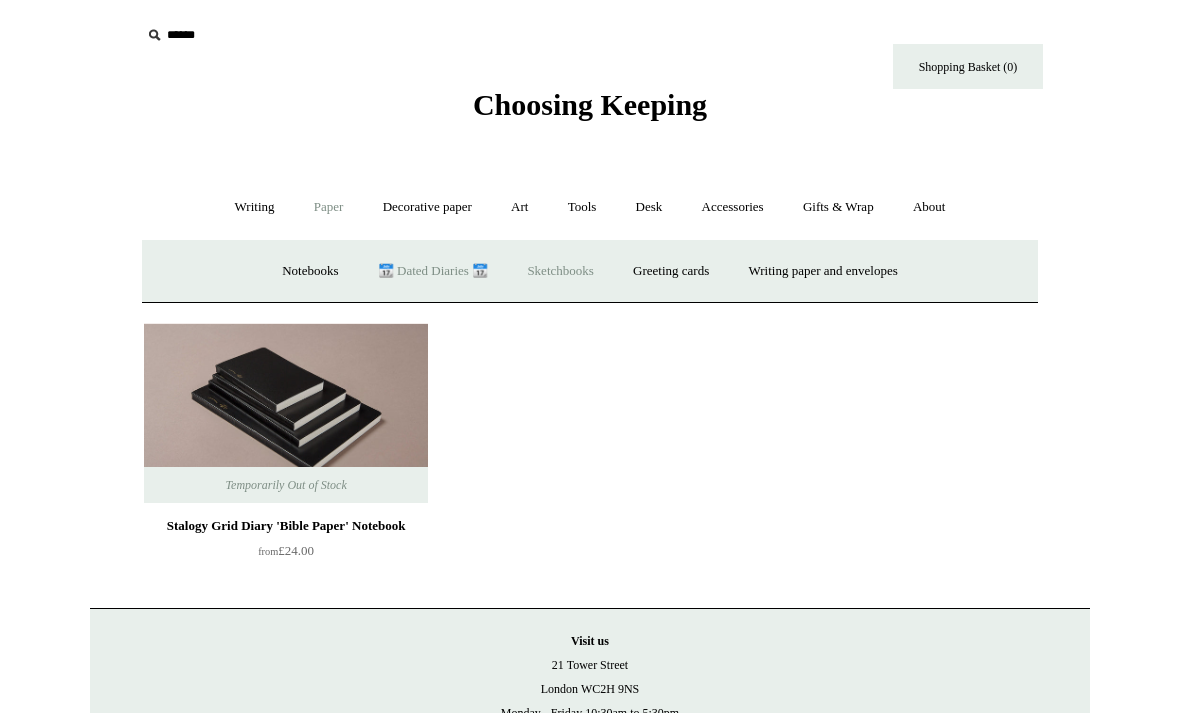click on "Sketchbooks +" at bounding box center (560, 271) 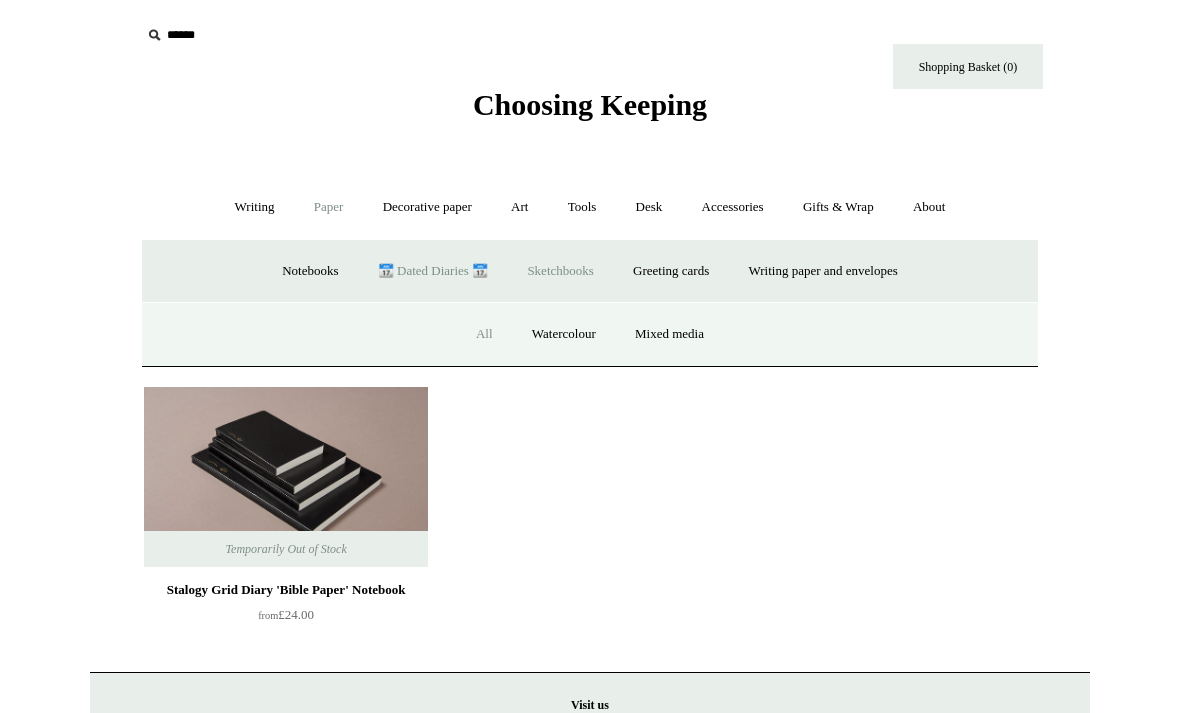 click on "All" at bounding box center (484, 334) 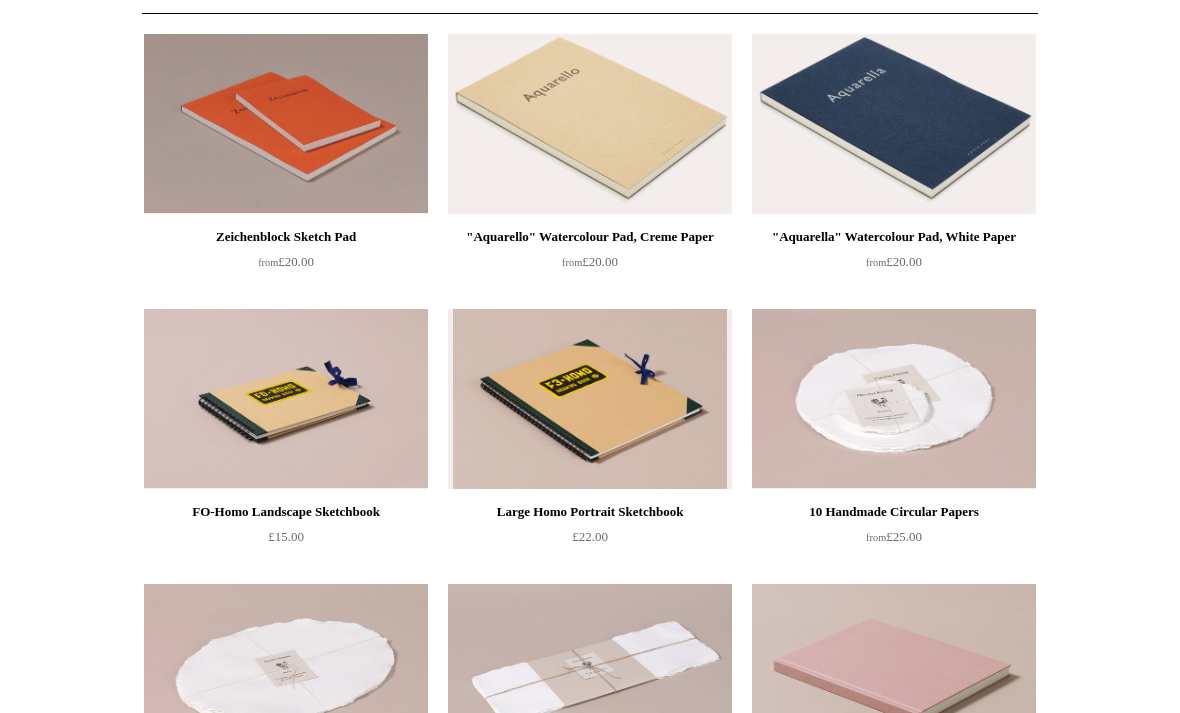 scroll, scrollTop: 0, scrollLeft: 0, axis: both 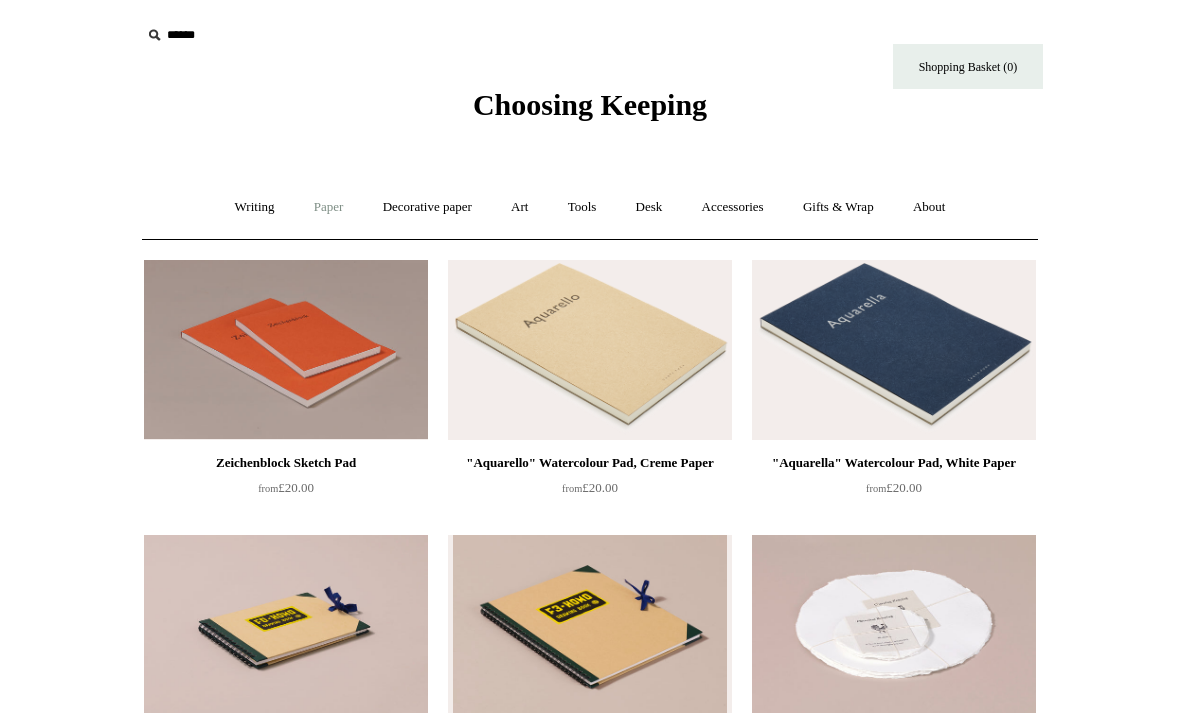 click on "Paper +" at bounding box center [329, 207] 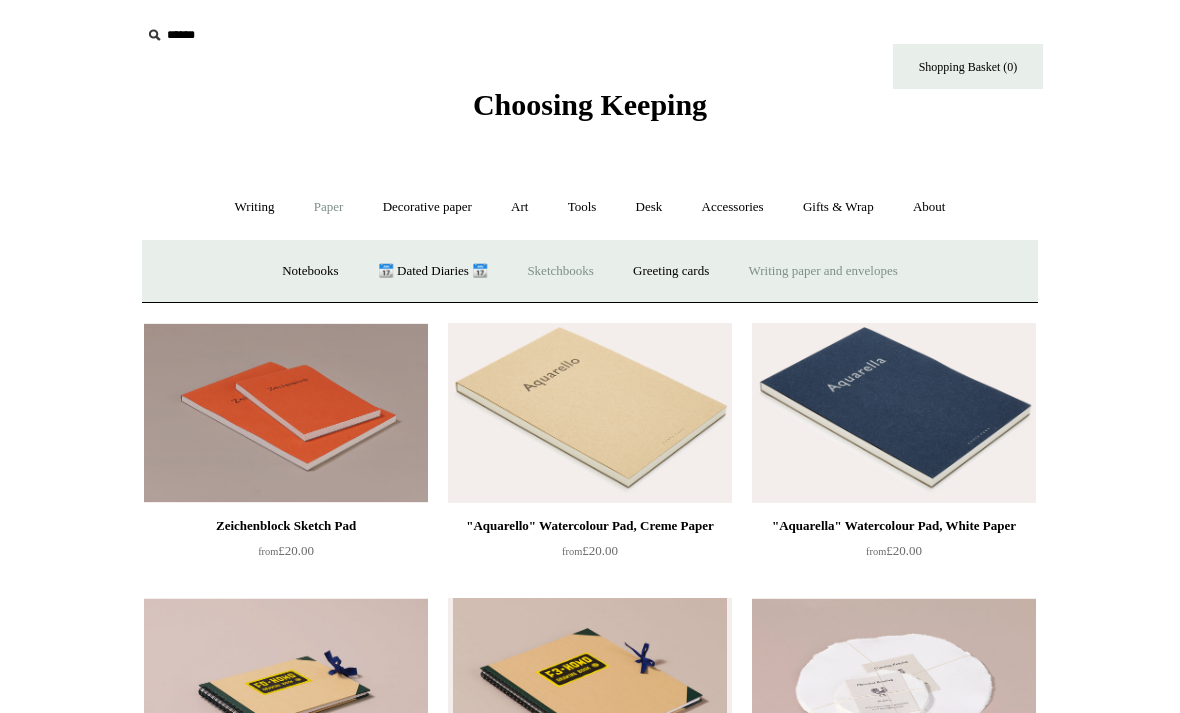 click on "Writing paper and envelopes +" at bounding box center (823, 271) 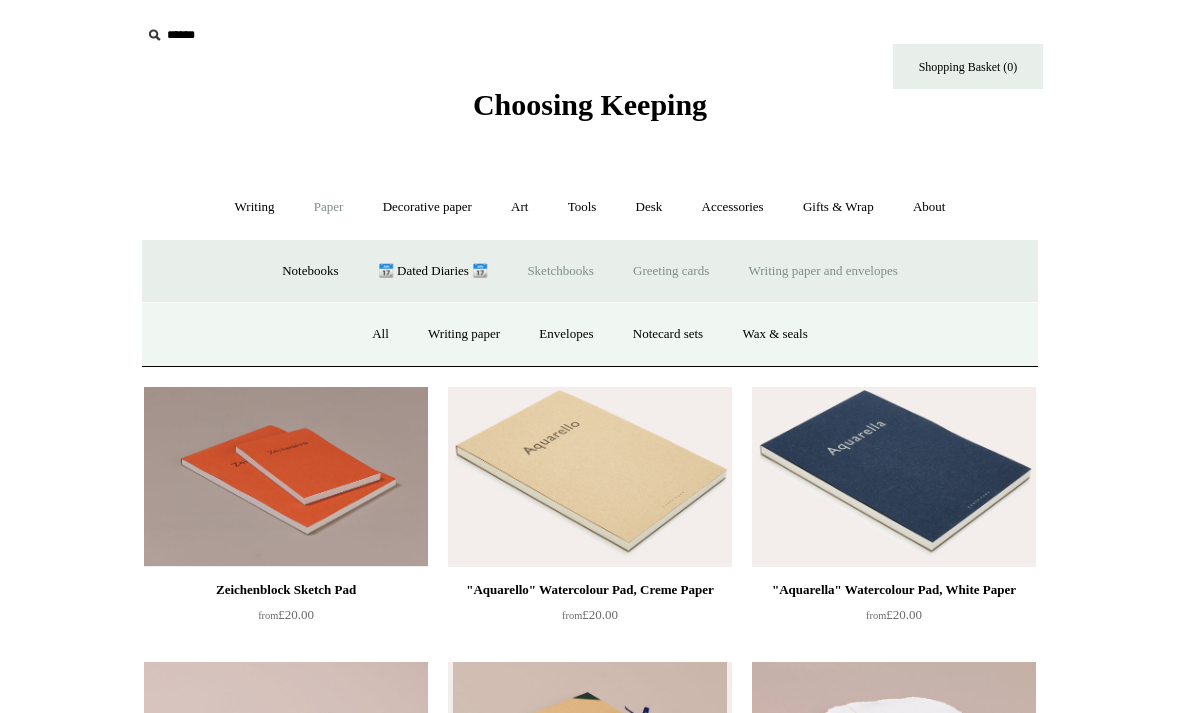 click on "Greeting cards +" at bounding box center (671, 271) 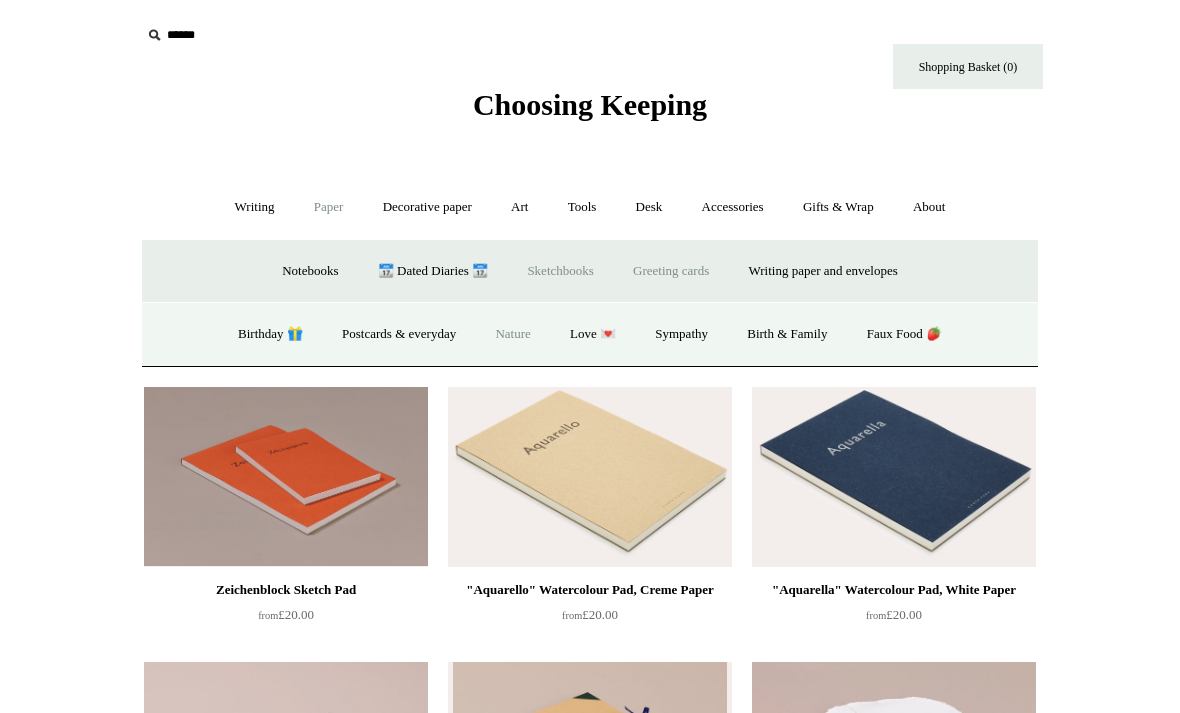 click on "Nature" at bounding box center (512, 334) 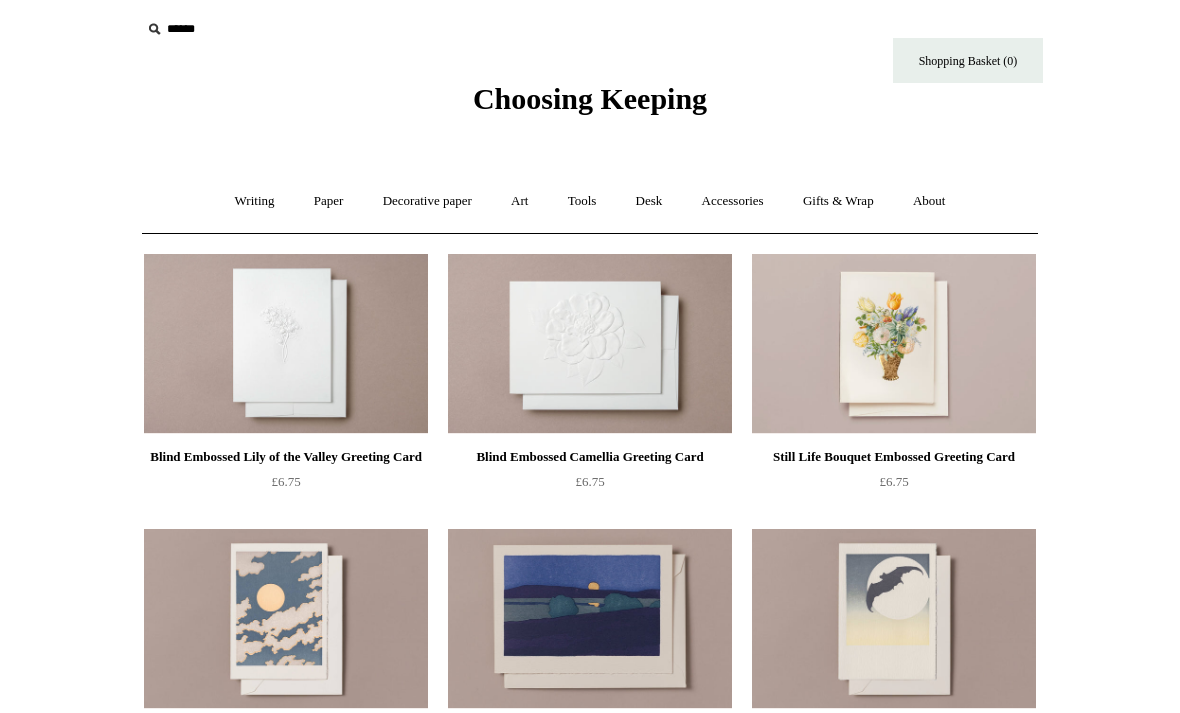 scroll, scrollTop: 0, scrollLeft: 0, axis: both 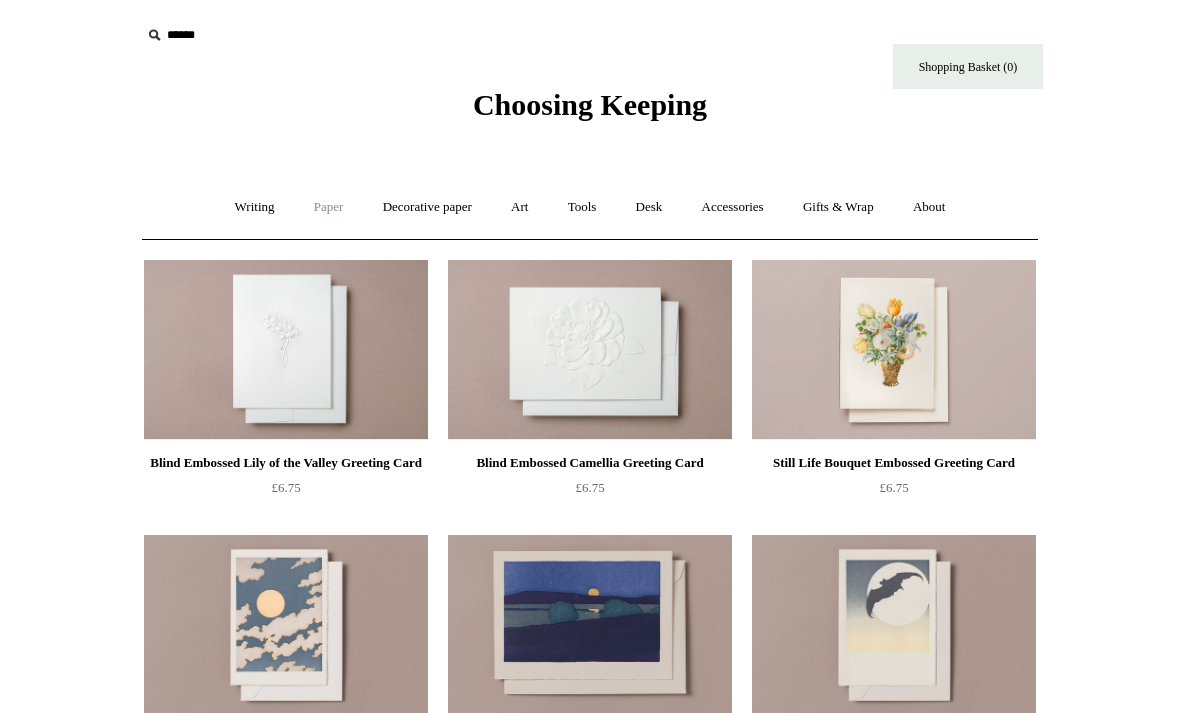 click on "Paper +" at bounding box center [329, 207] 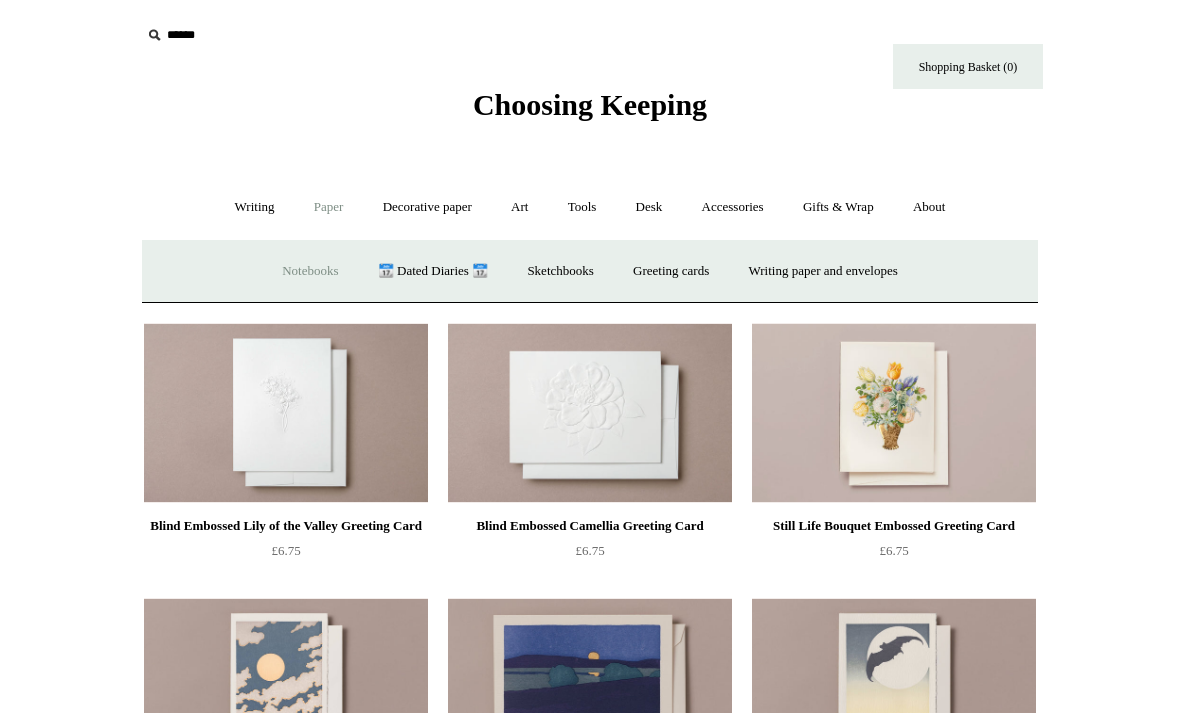 click on "Notebooks +" at bounding box center [310, 271] 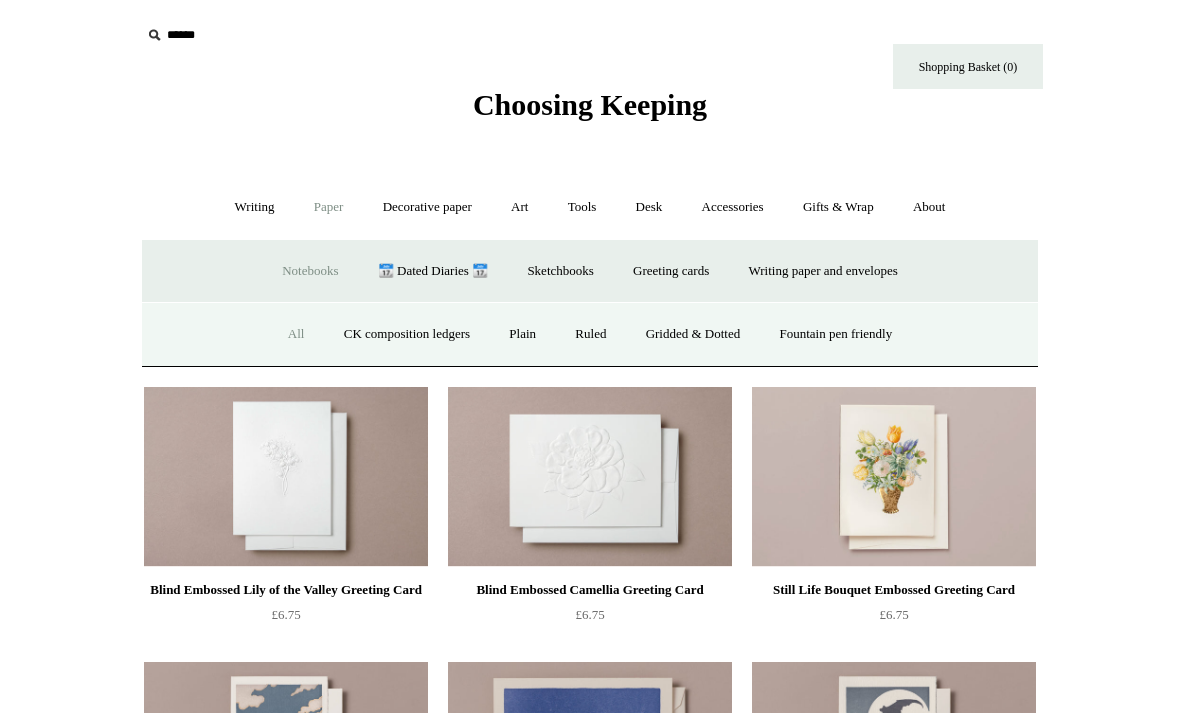 click on "All" at bounding box center [296, 334] 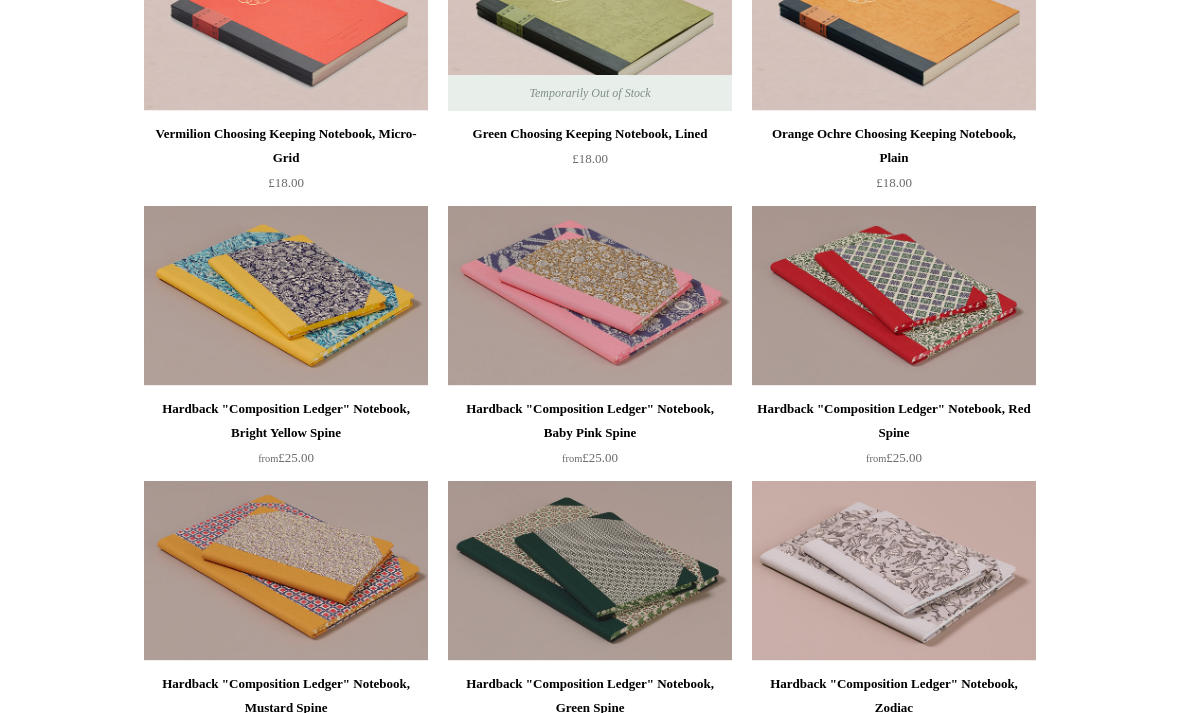 scroll, scrollTop: 329, scrollLeft: 0, axis: vertical 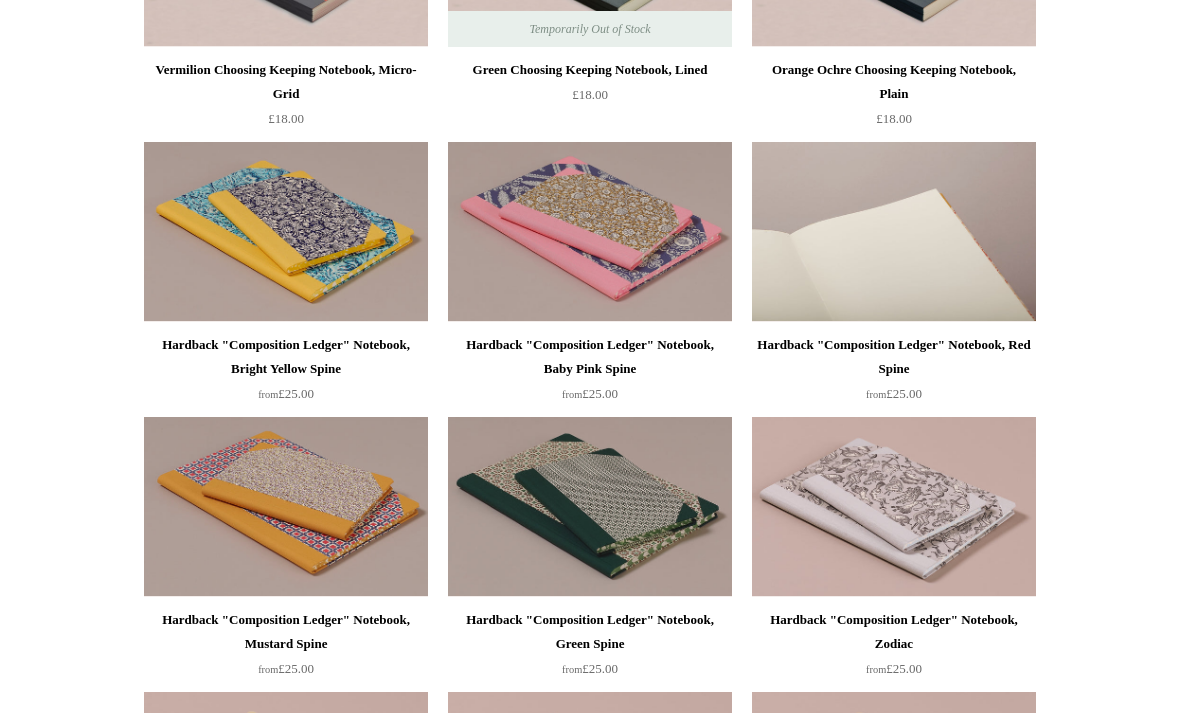 click at bounding box center [894, 232] 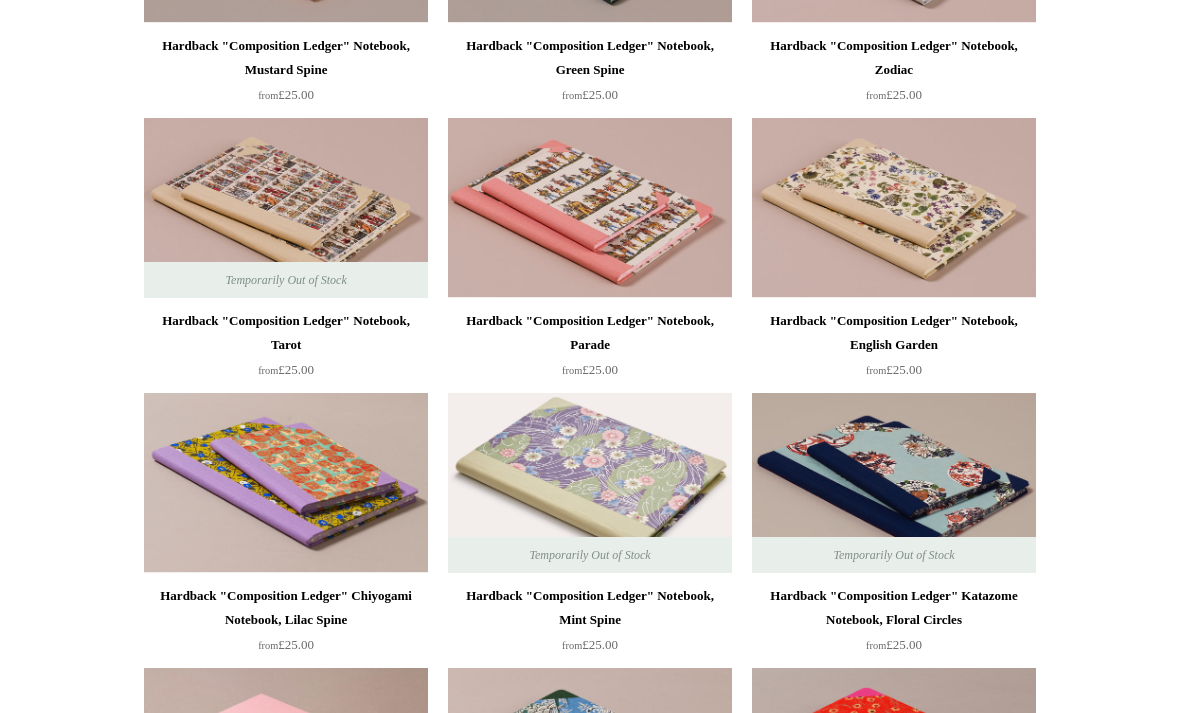scroll, scrollTop: 967, scrollLeft: 0, axis: vertical 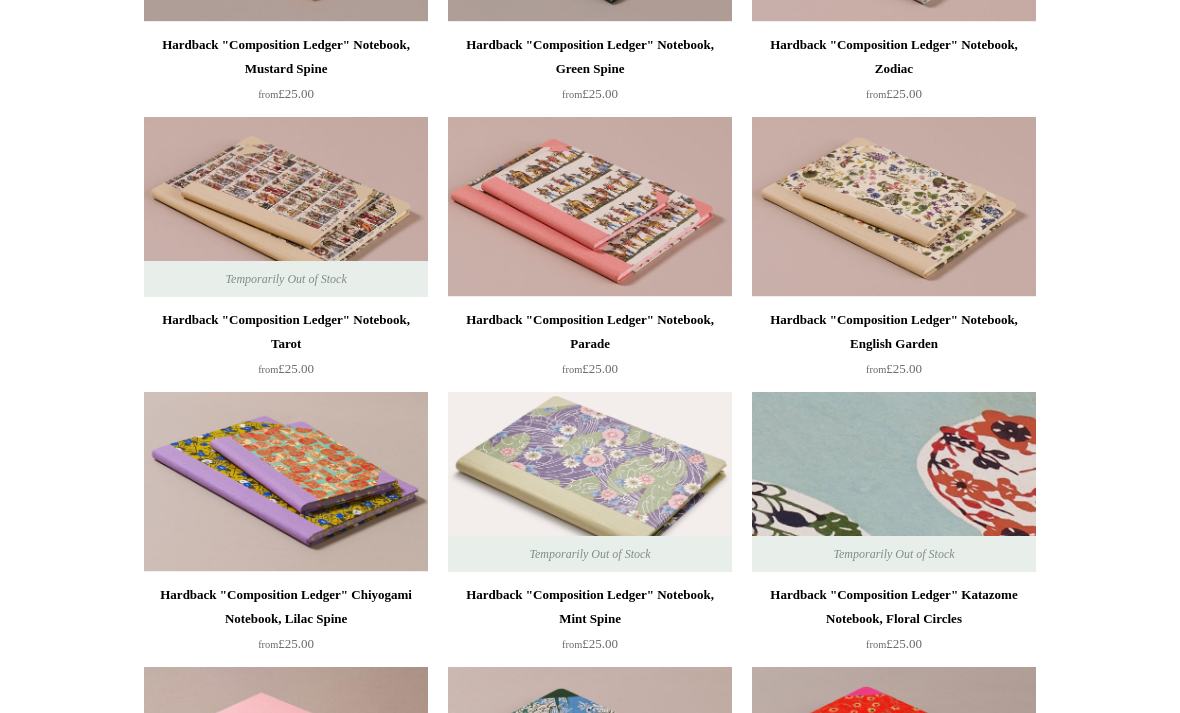 click at bounding box center [894, 483] 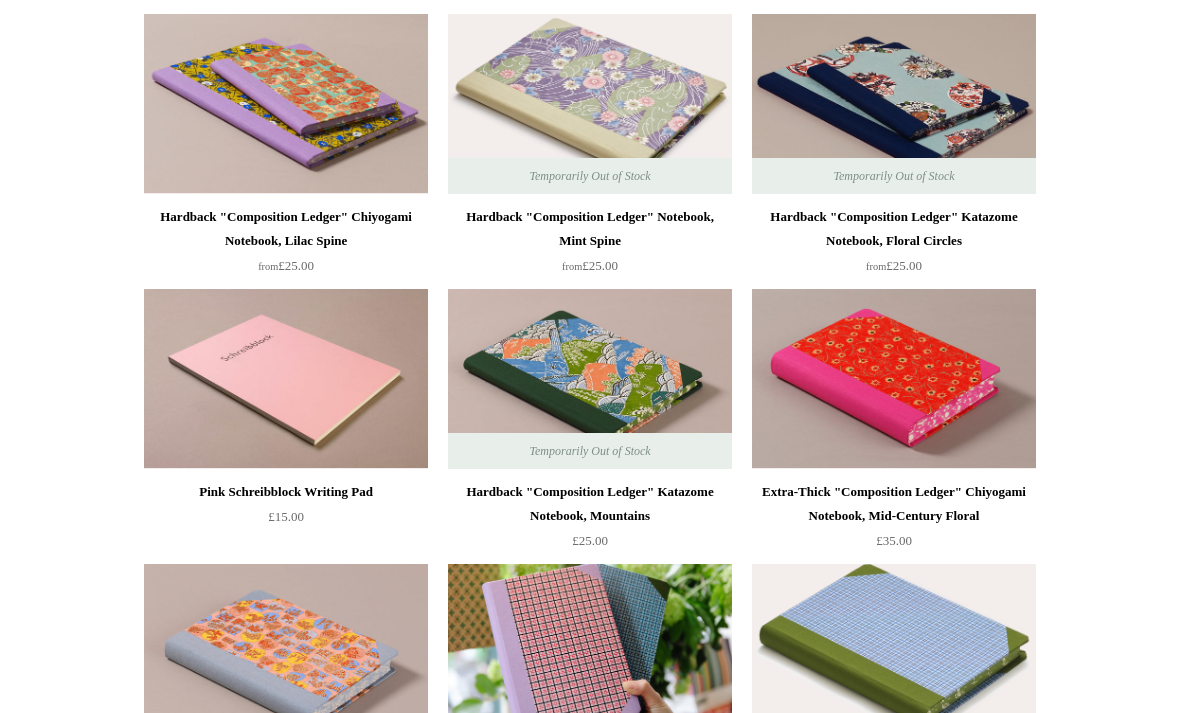 scroll, scrollTop: 1346, scrollLeft: 0, axis: vertical 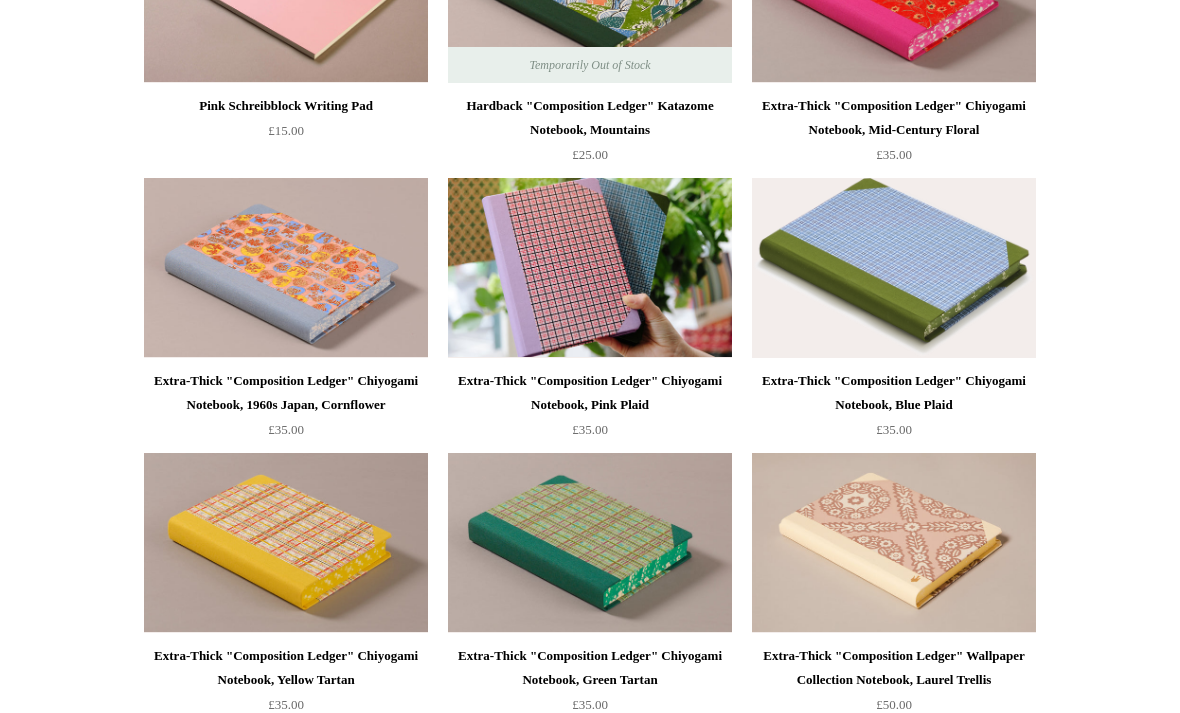 click at bounding box center [894, 268] 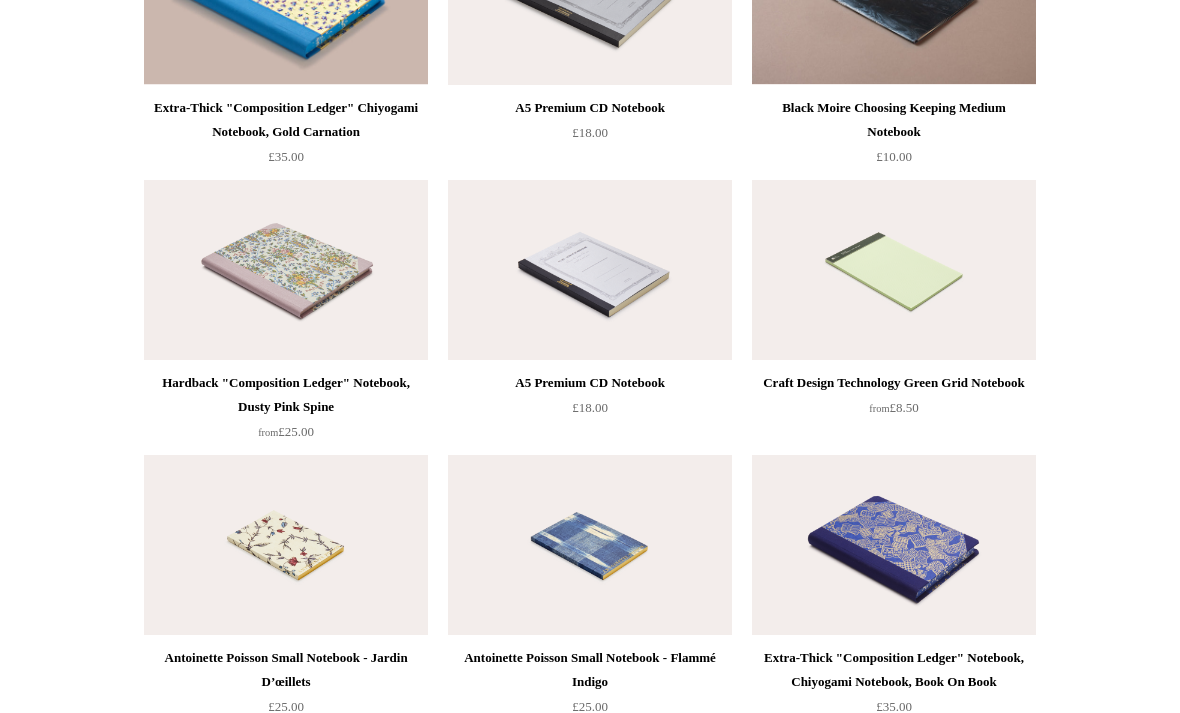 scroll, scrollTop: 8337, scrollLeft: 0, axis: vertical 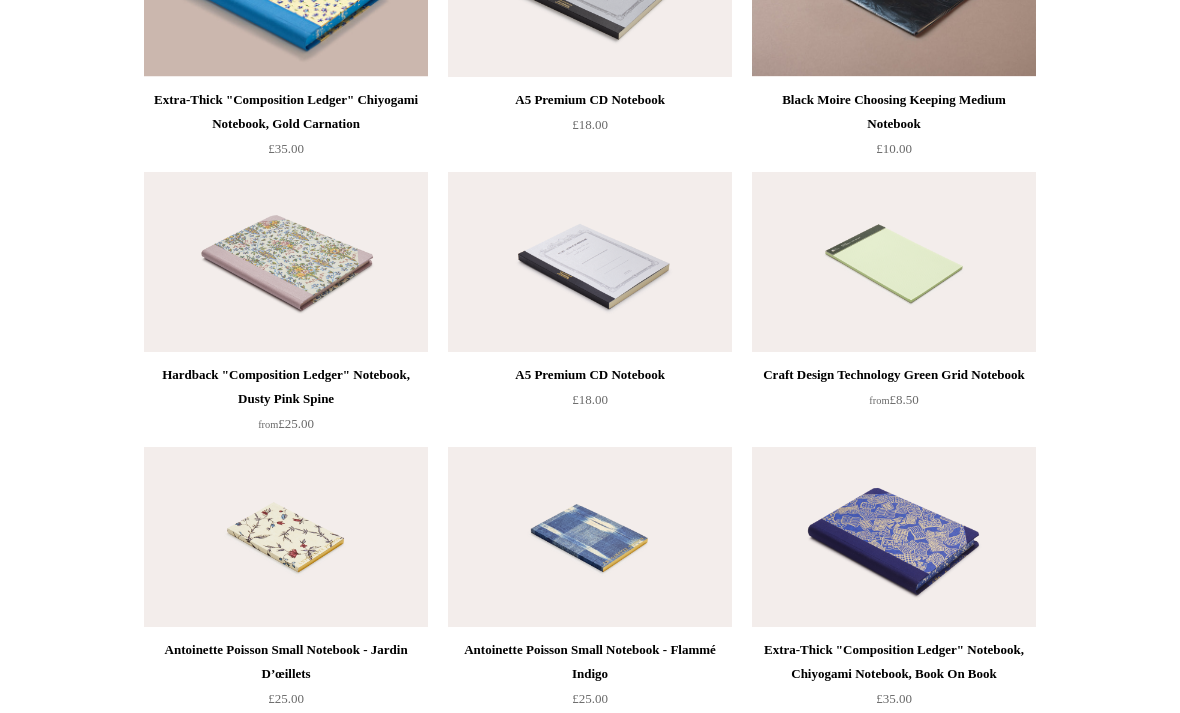 click on "Extra-Thick "Composition Ledger" Notebook, Chiyogami Notebook, Book On Book" at bounding box center (894, 663) 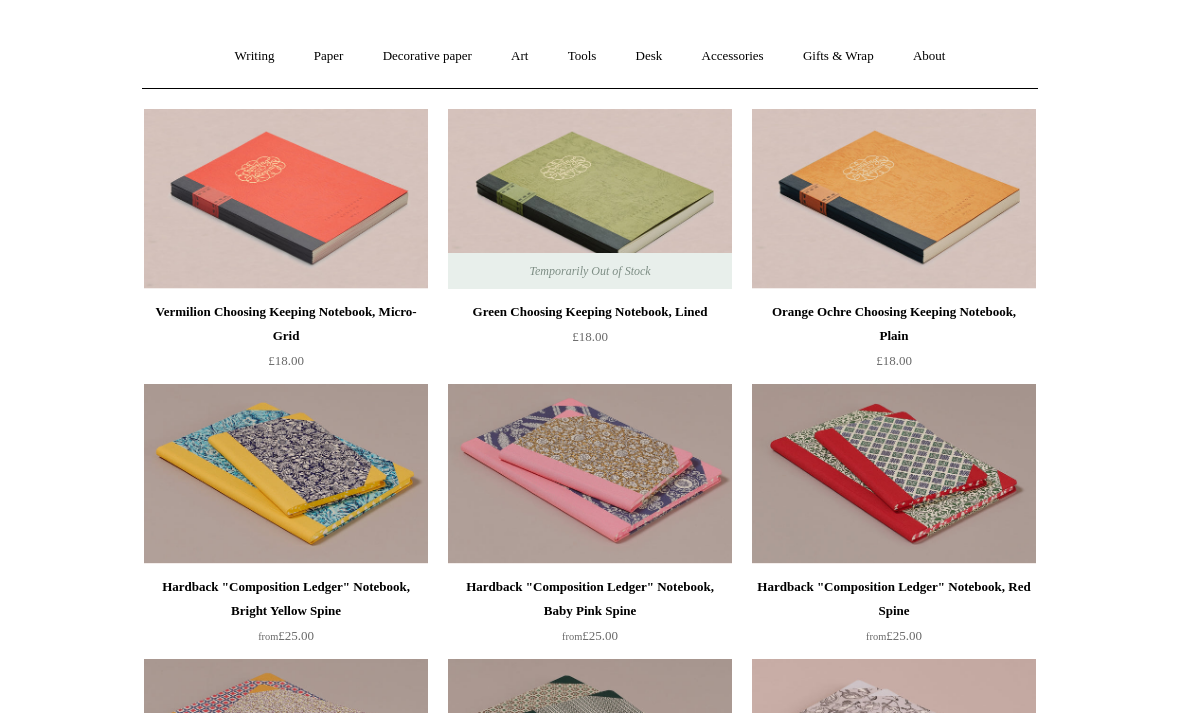 scroll, scrollTop: 0, scrollLeft: 0, axis: both 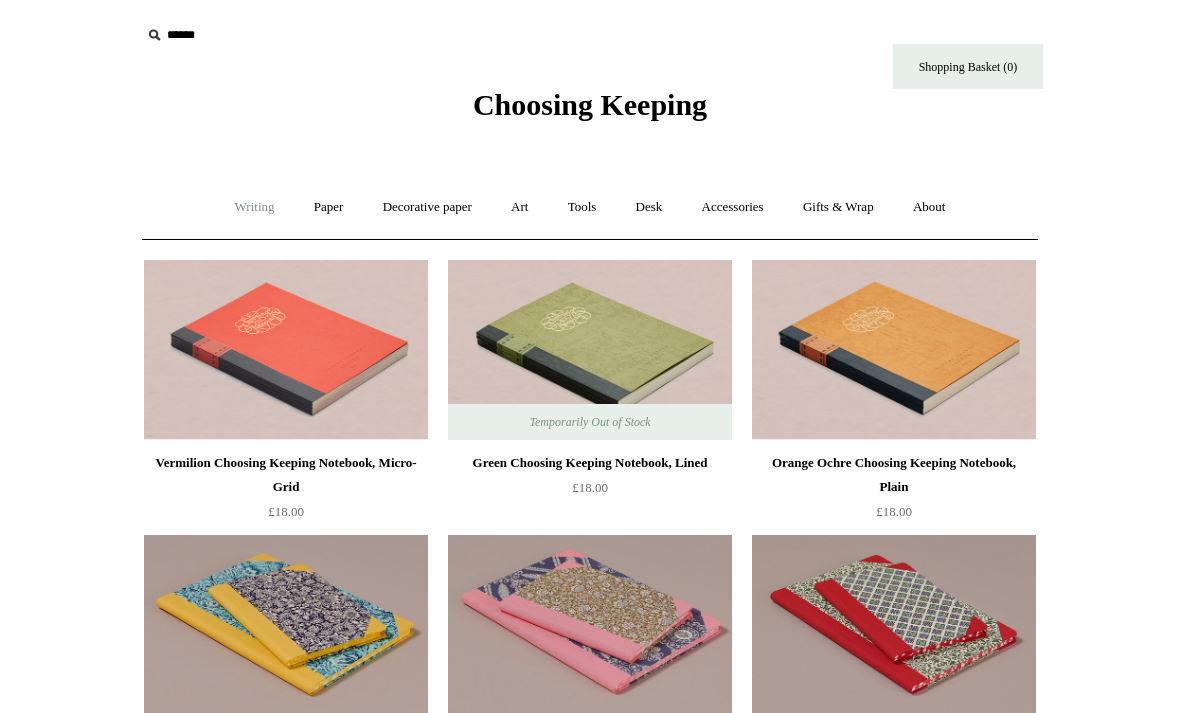 click on "Writing +" at bounding box center (255, 207) 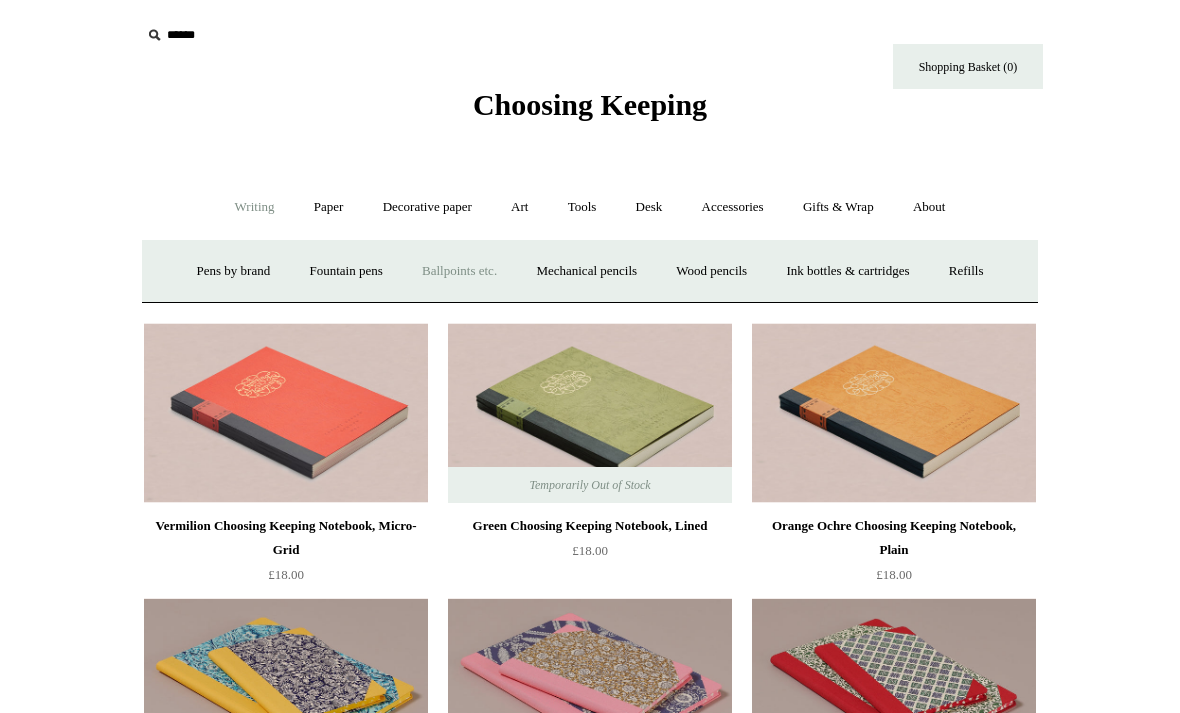 click on "Ballpoints etc. +" at bounding box center [459, 271] 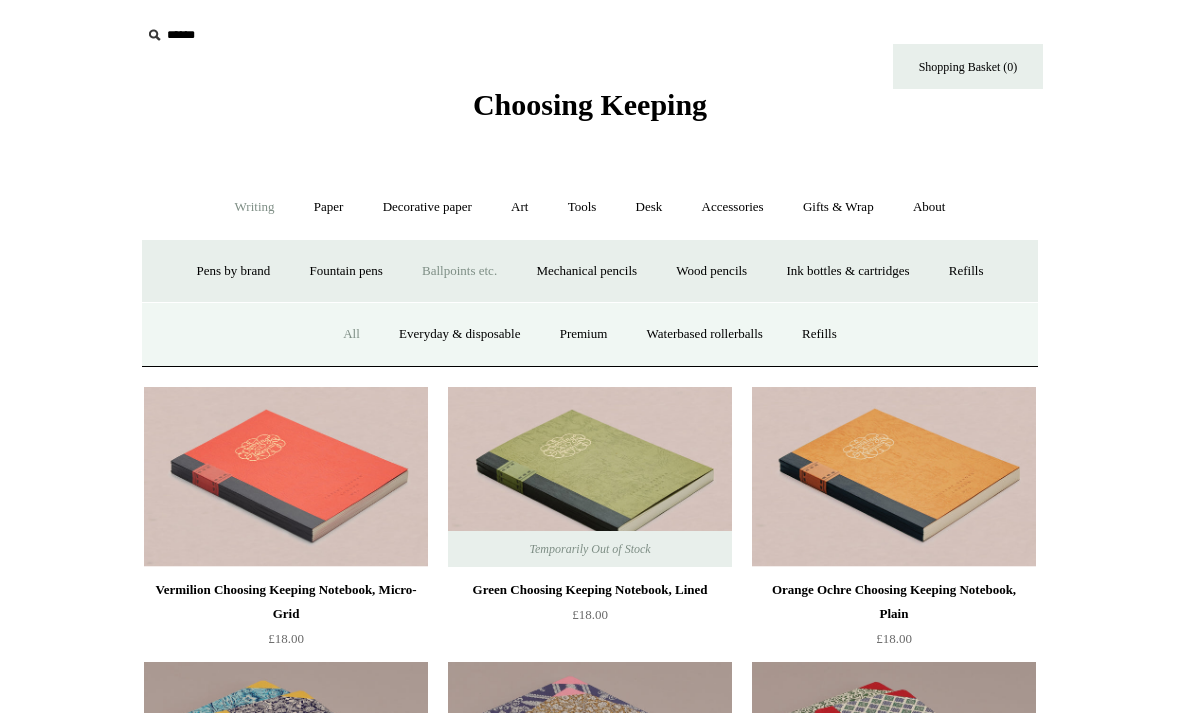click on "All" at bounding box center (351, 334) 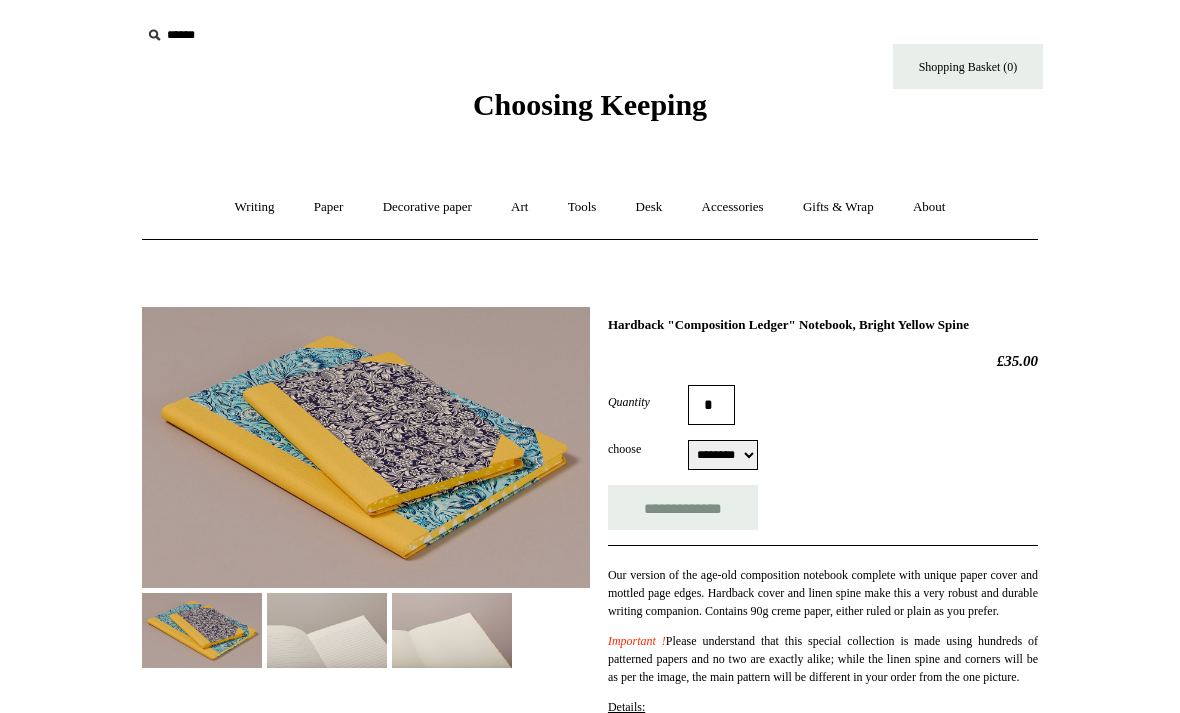 scroll, scrollTop: 0, scrollLeft: 0, axis: both 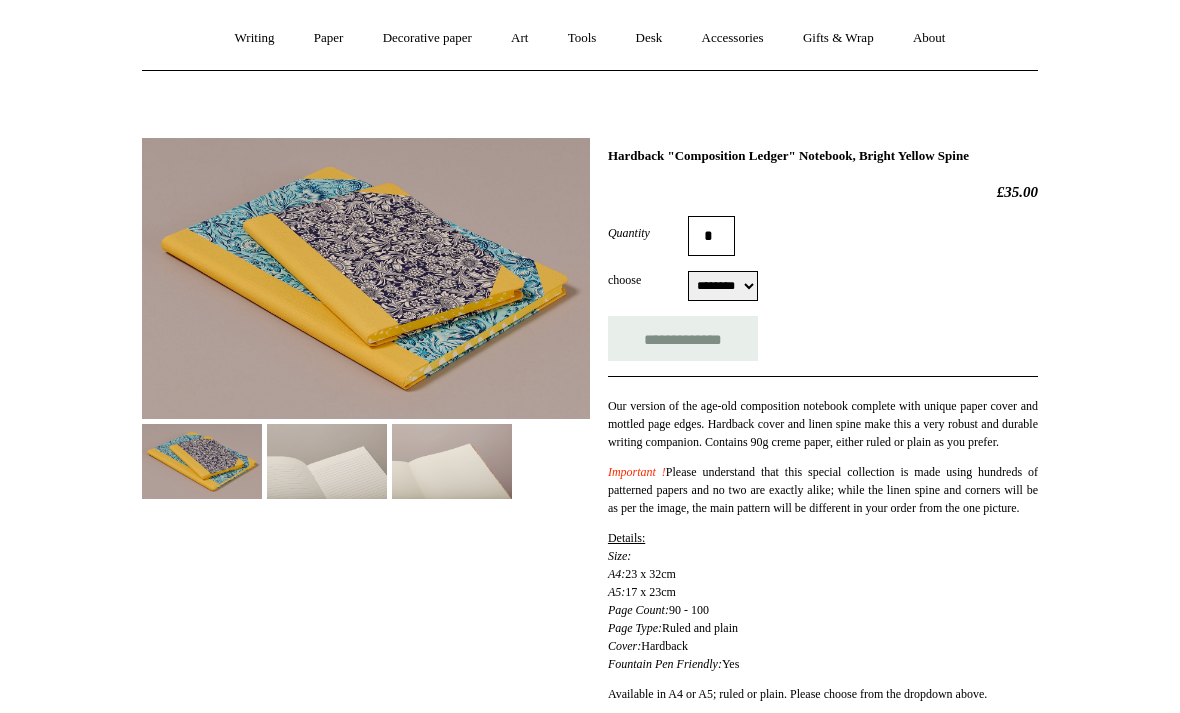 click on "******** ******** ******** ********" at bounding box center (723, 287) 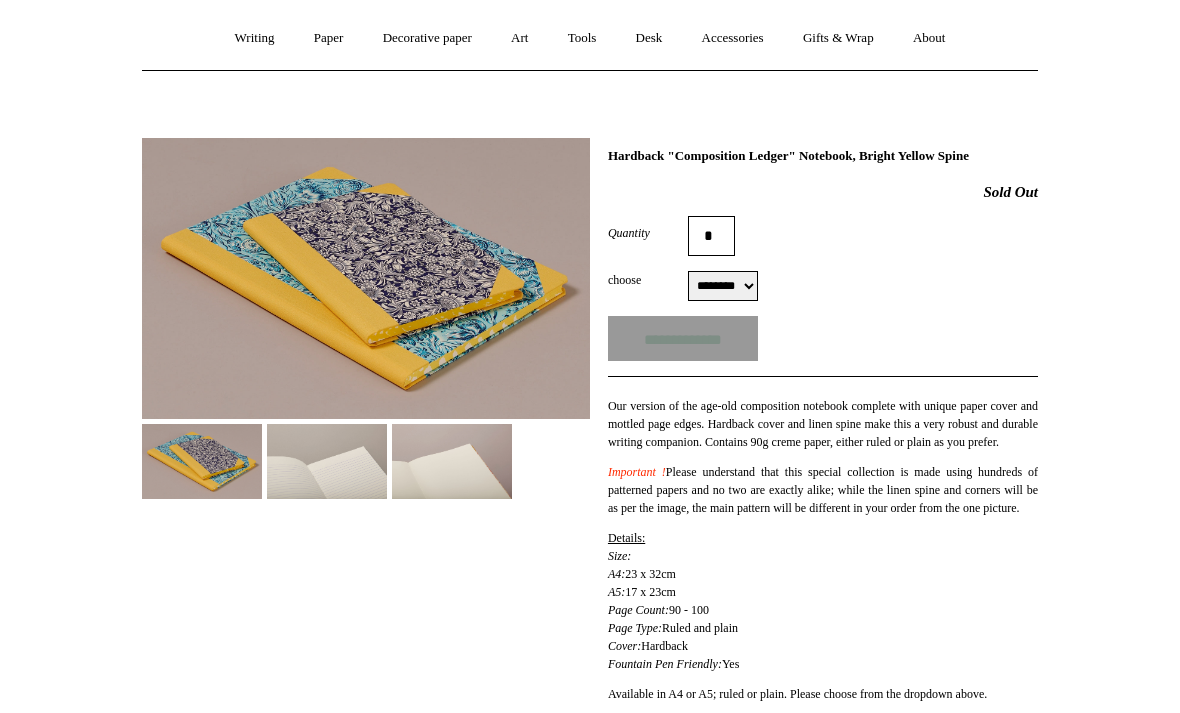 click on "******** ******** ******** ********" at bounding box center [723, 286] 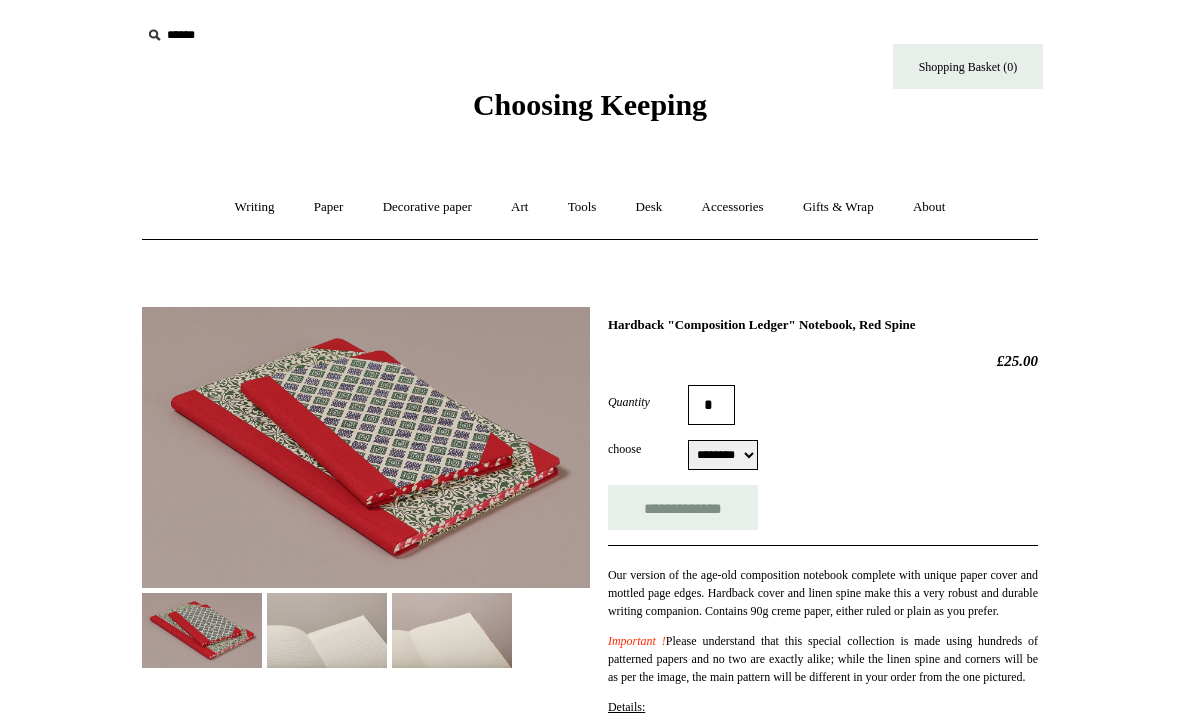 scroll, scrollTop: 0, scrollLeft: 0, axis: both 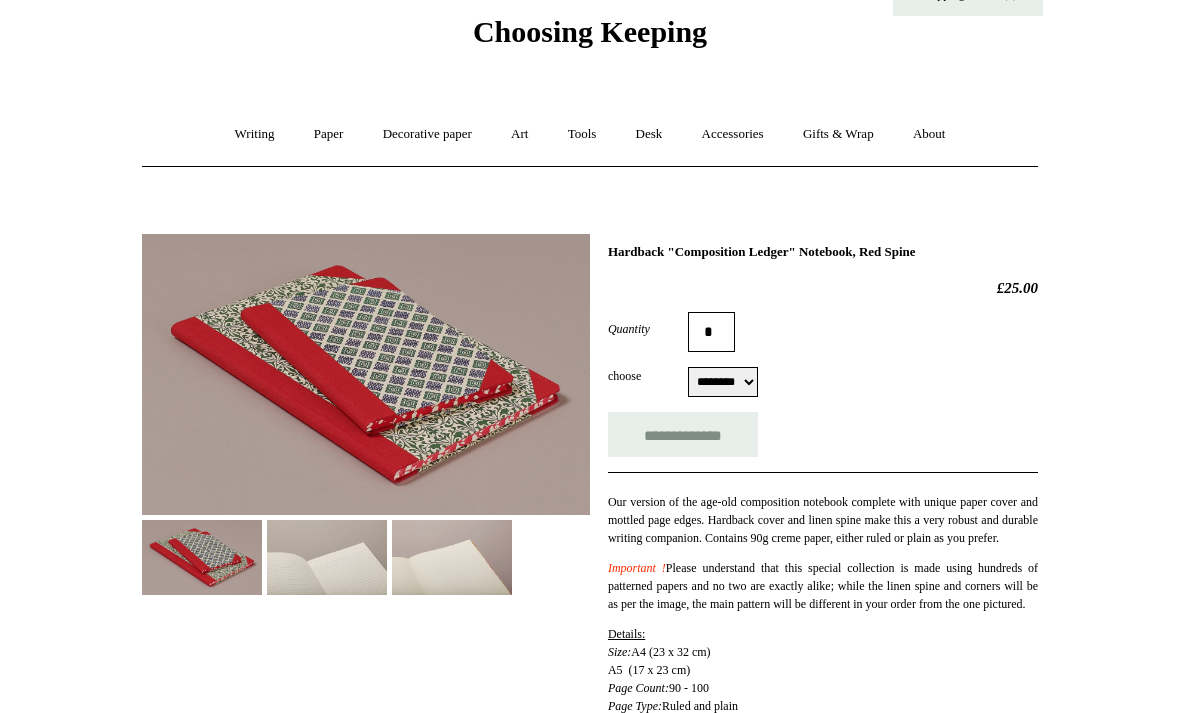 click on "******** ******** ******** ********" at bounding box center [723, 383] 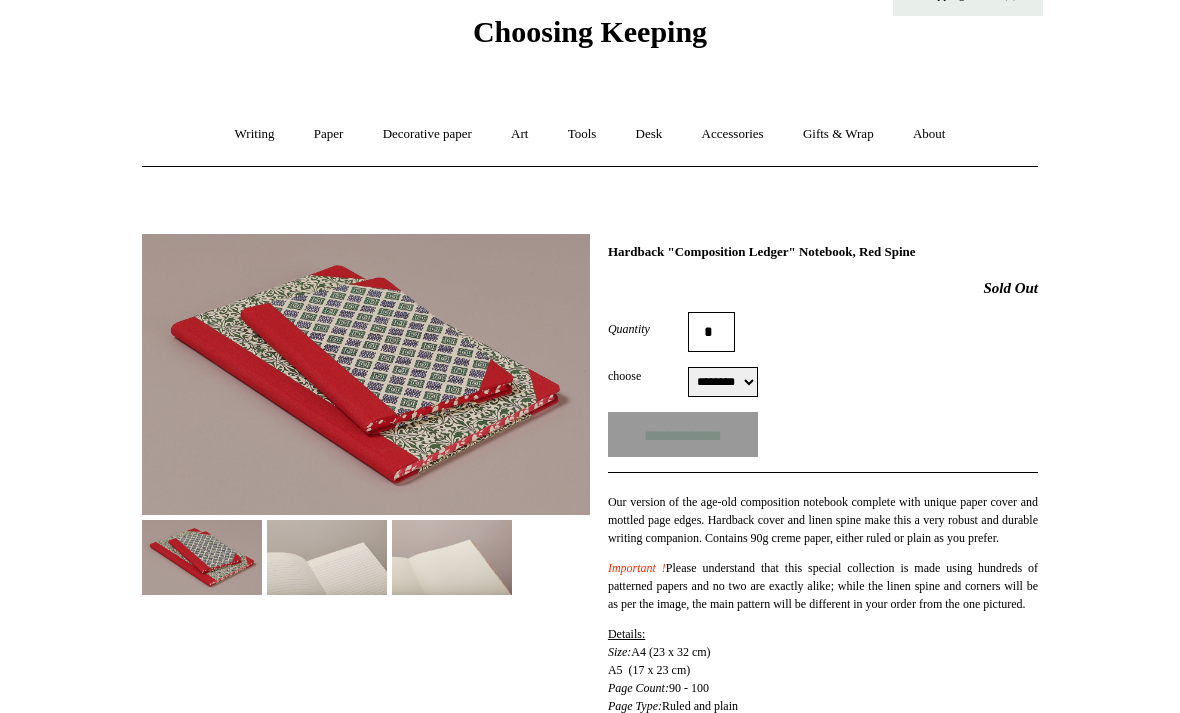 click on "Quantity
*
choose
[CREDIT_CARD]
[CREDIT_CARD]
[CREDIT_CARD]
[CREDIT_CARD]
[CREDIT_CARD]
[CREDIT_CARD]" at bounding box center (823, 384) 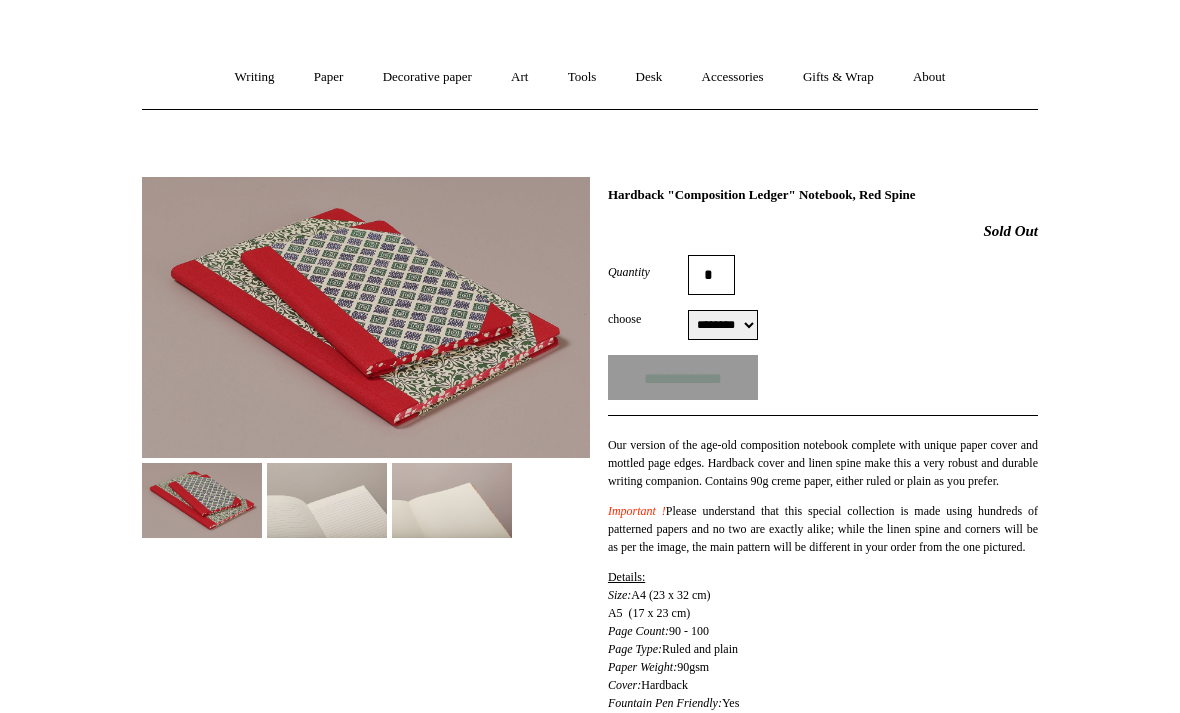 scroll, scrollTop: 136, scrollLeft: 0, axis: vertical 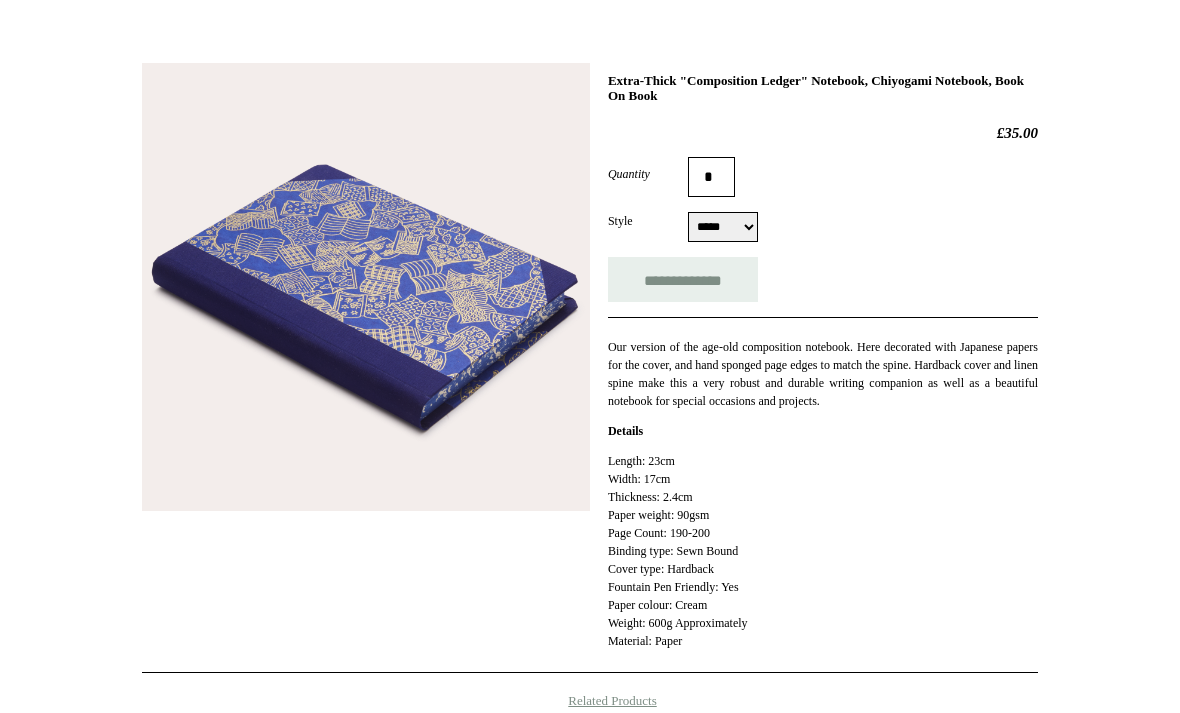 click on "Menu
Choosing Keeping
*
Shipping Information
Shopping Basket (0)
*
⤺
+ +" at bounding box center [590, 532] 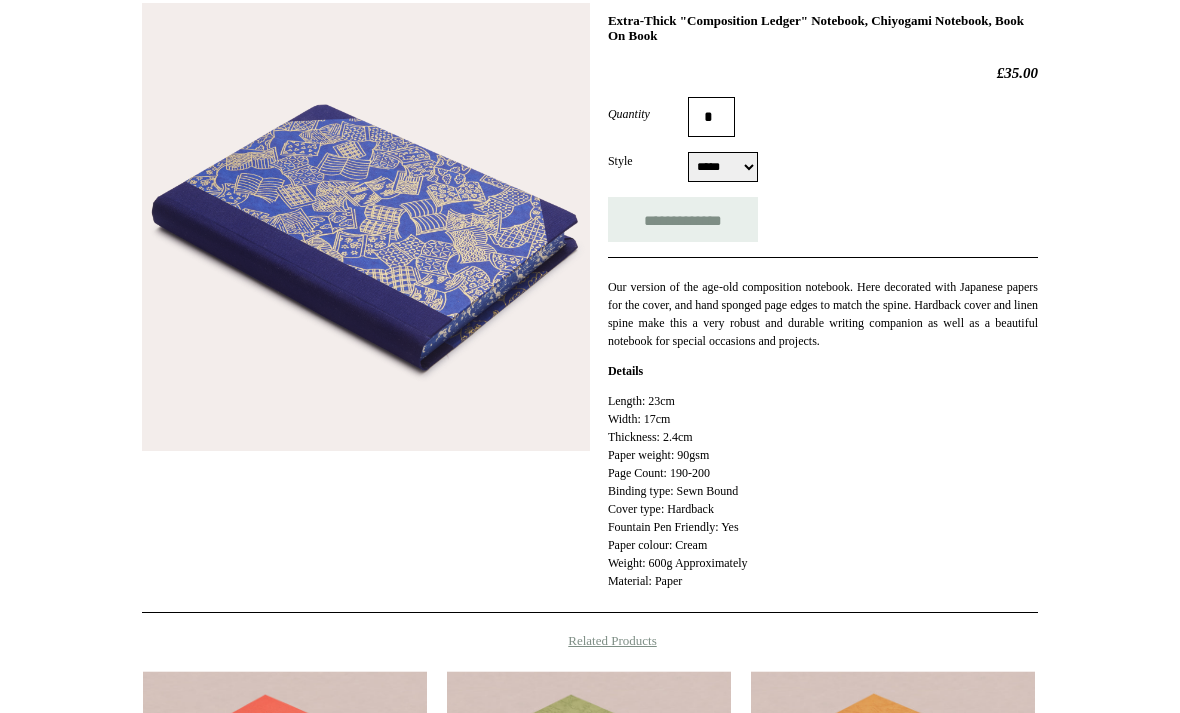 scroll, scrollTop: 308, scrollLeft: 0, axis: vertical 